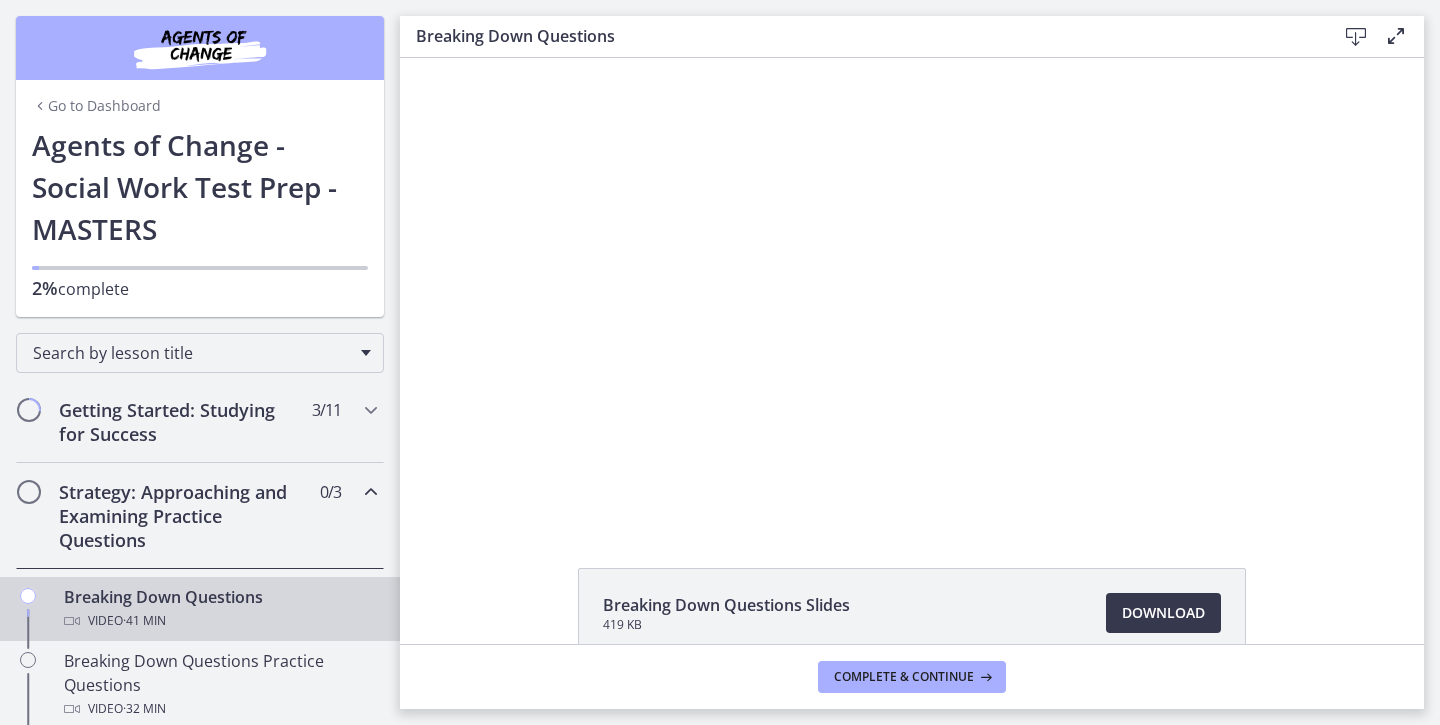 scroll, scrollTop: 0, scrollLeft: 0, axis: both 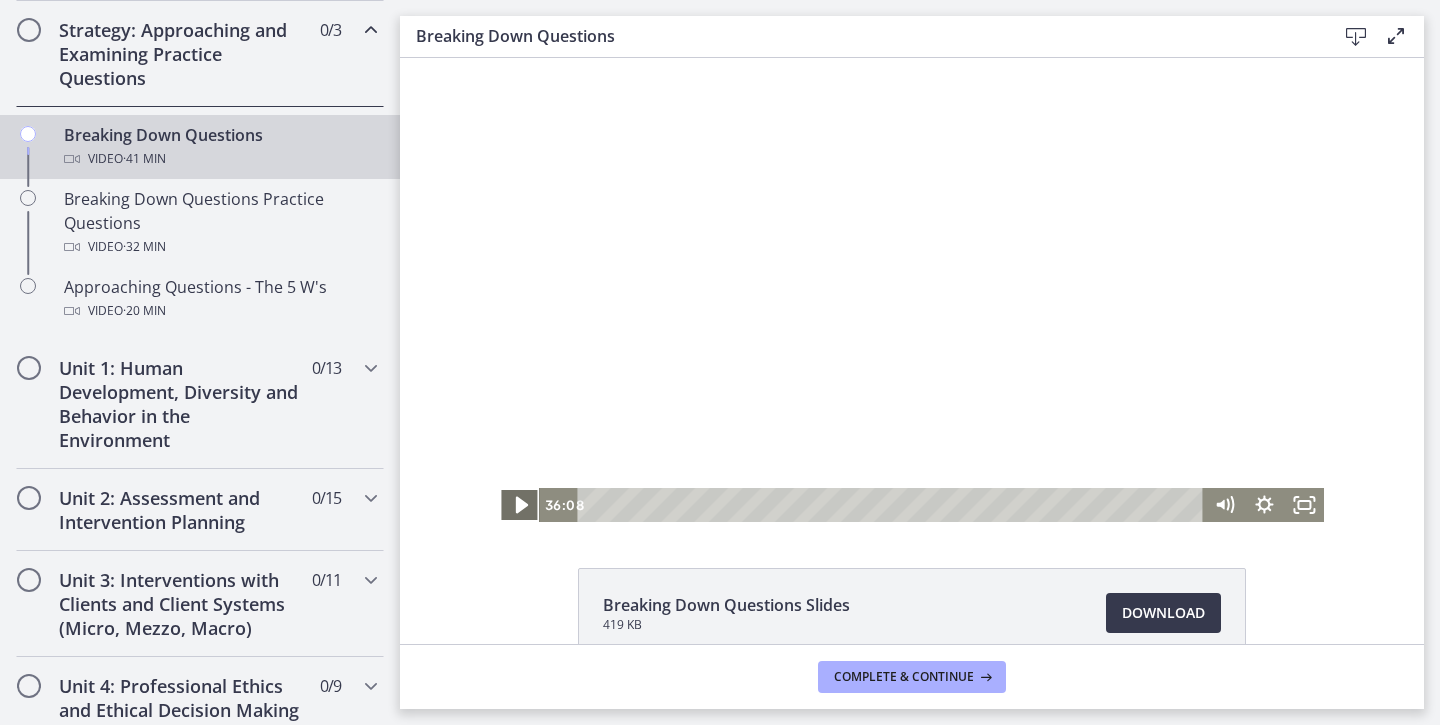 click 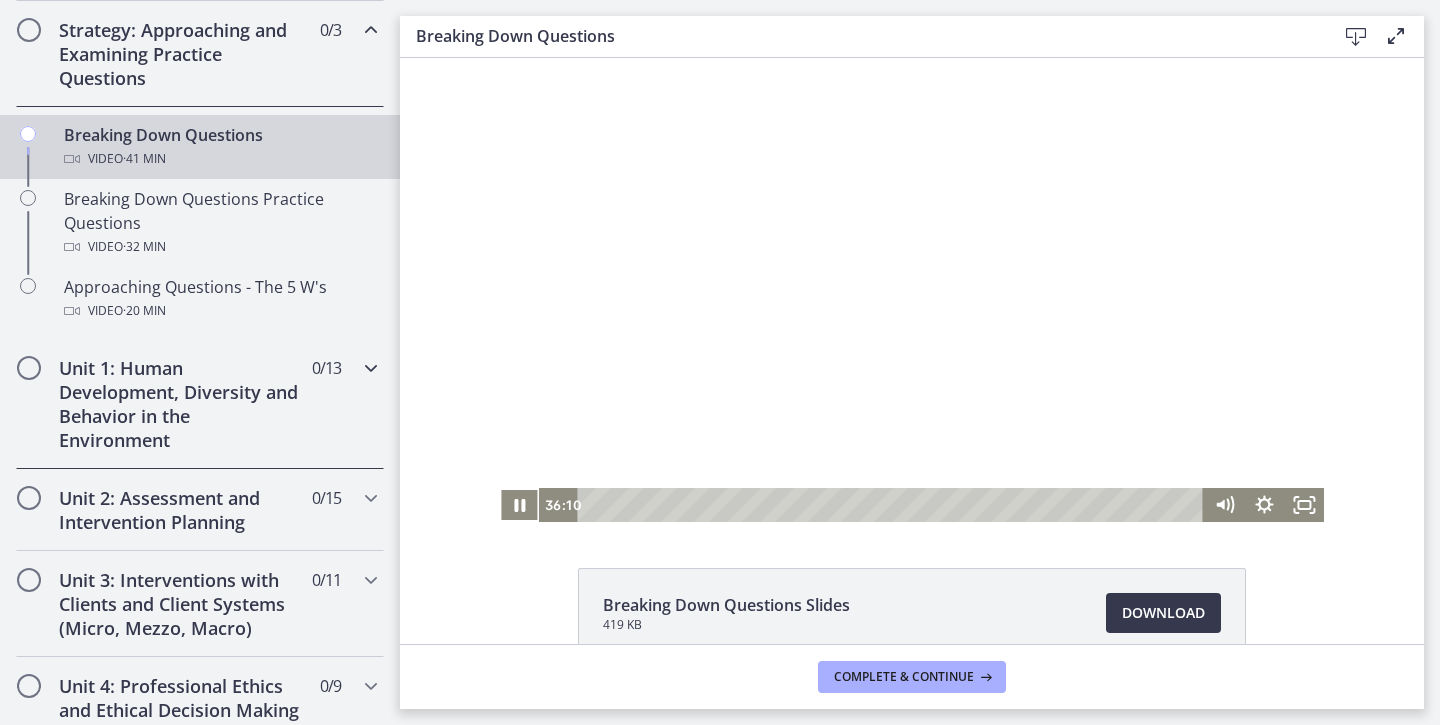 click at bounding box center (371, 368) 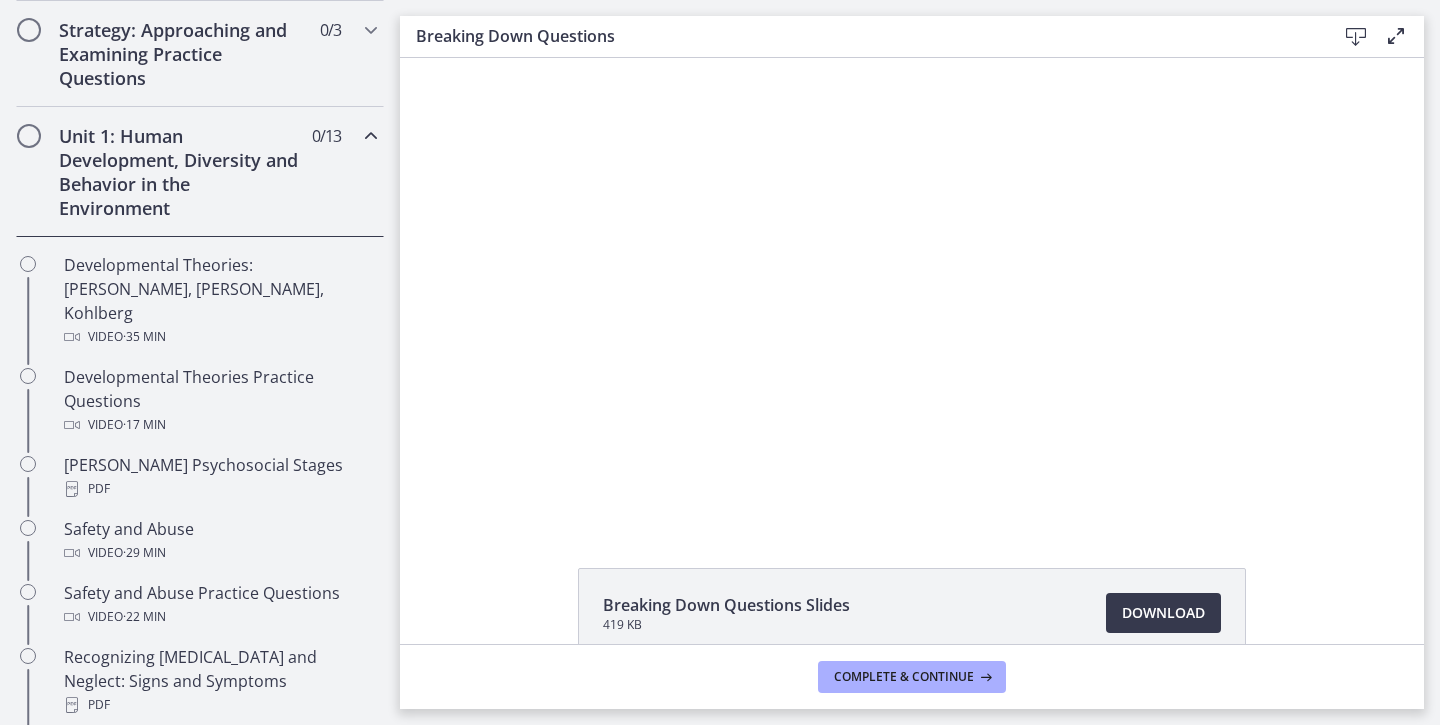 click at bounding box center (371, 136) 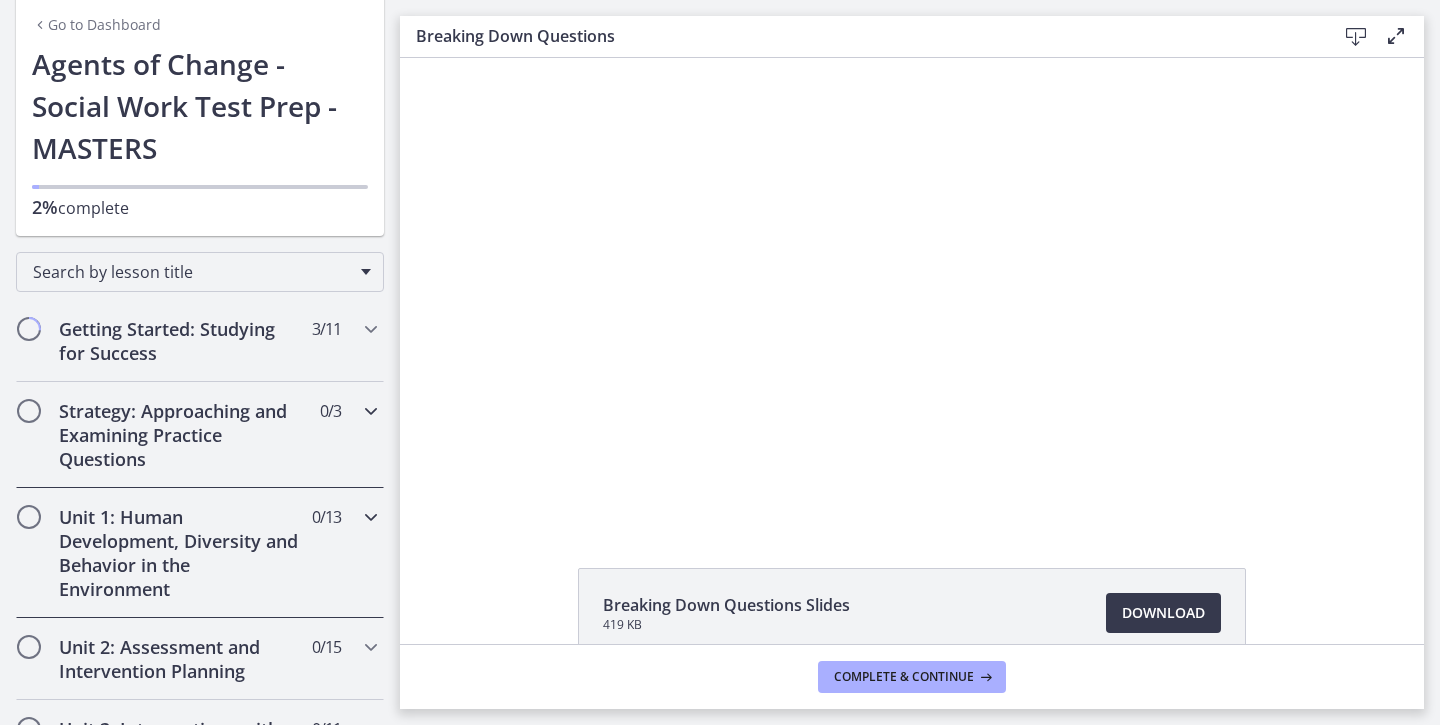 scroll, scrollTop: 42, scrollLeft: 0, axis: vertical 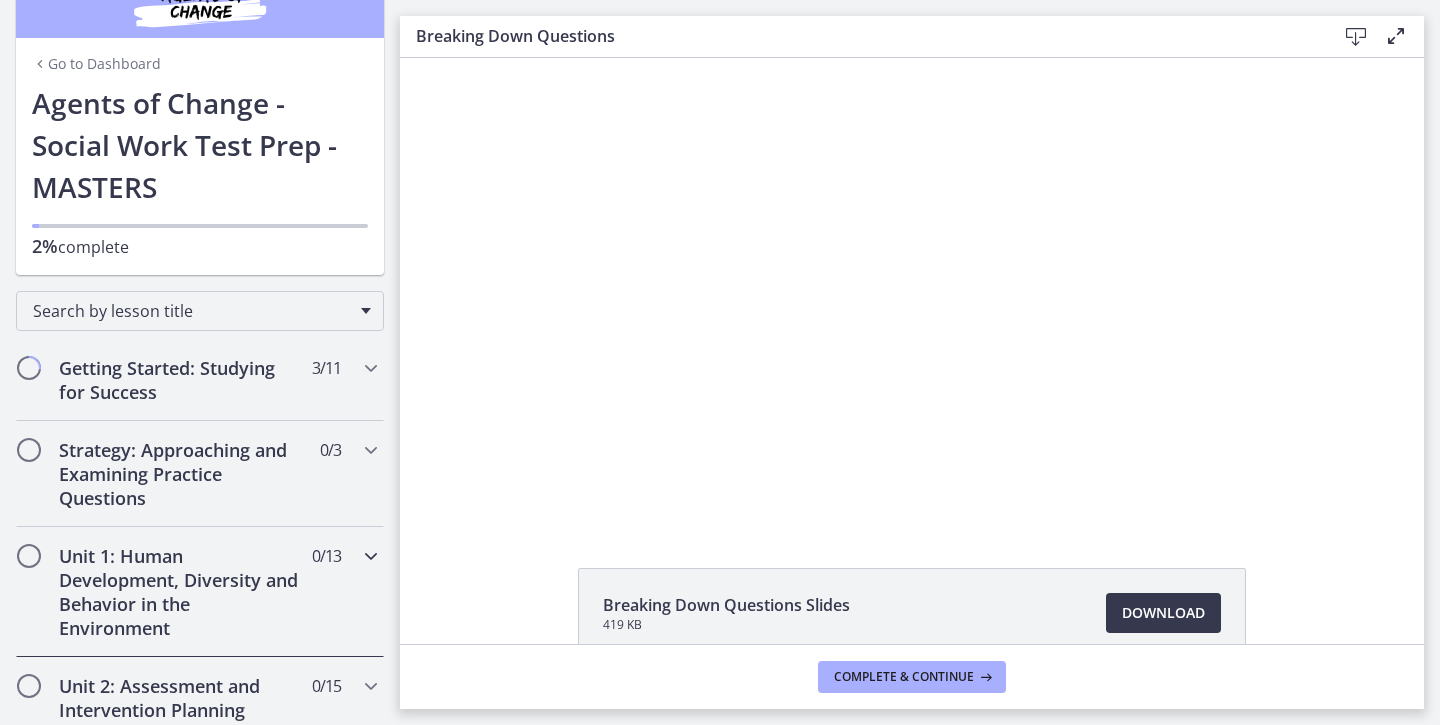 click at bounding box center [371, 556] 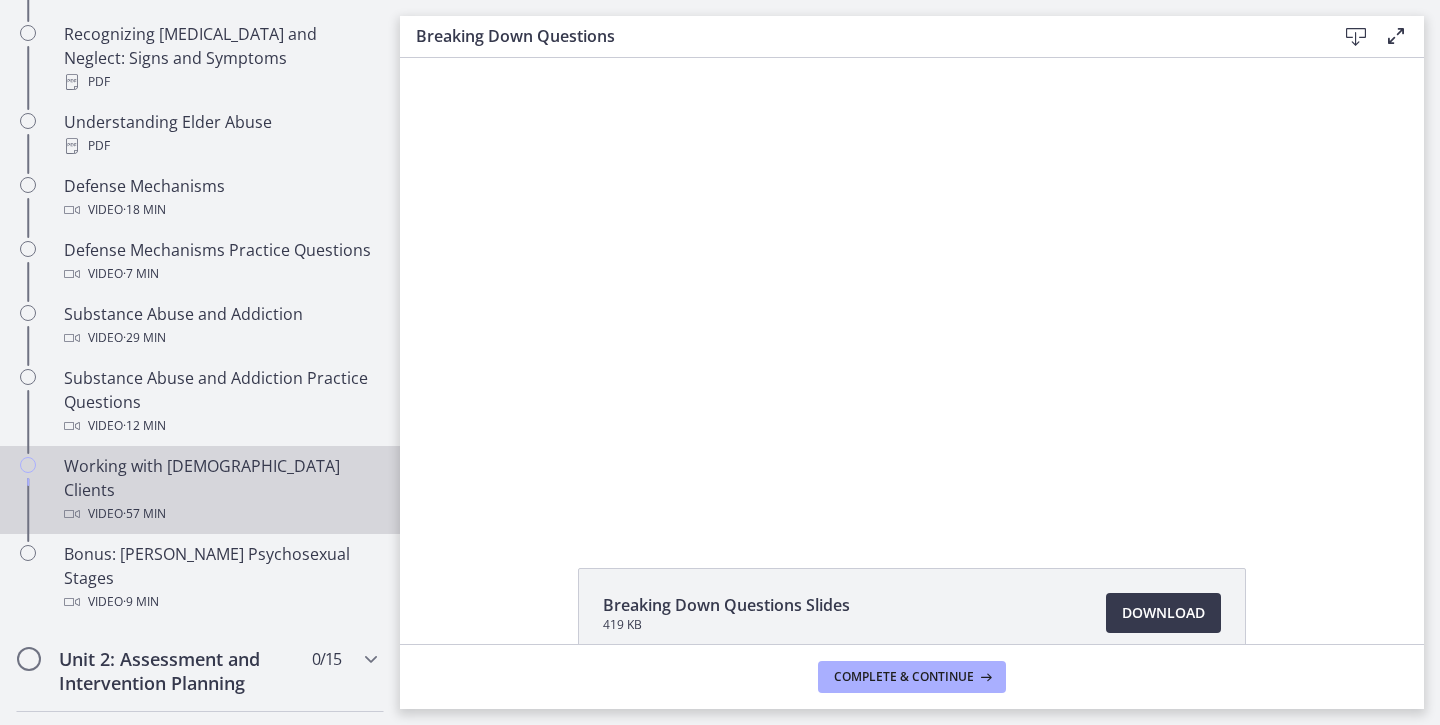scroll, scrollTop: 1094, scrollLeft: 0, axis: vertical 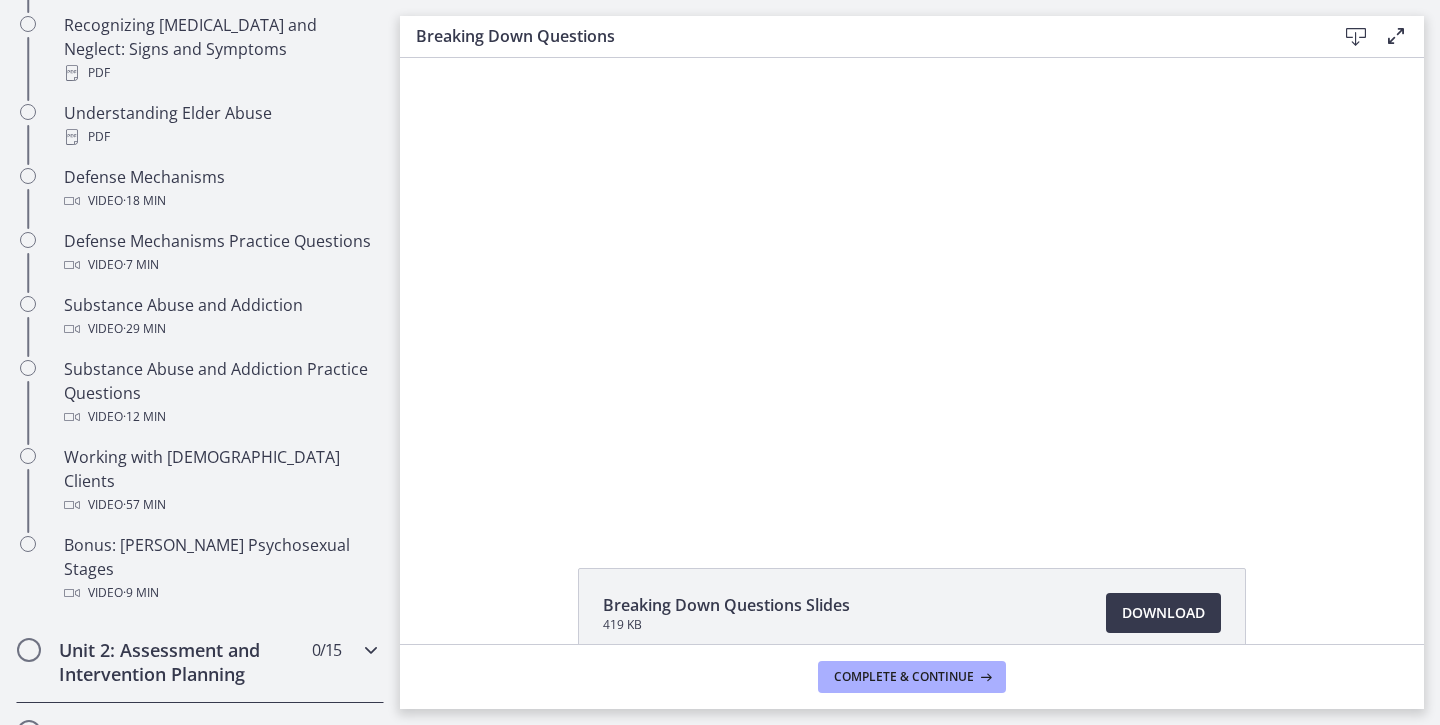 click on "Unit 2: Assessment and Intervention Planning
0  /  15
Completed" at bounding box center (200, 662) 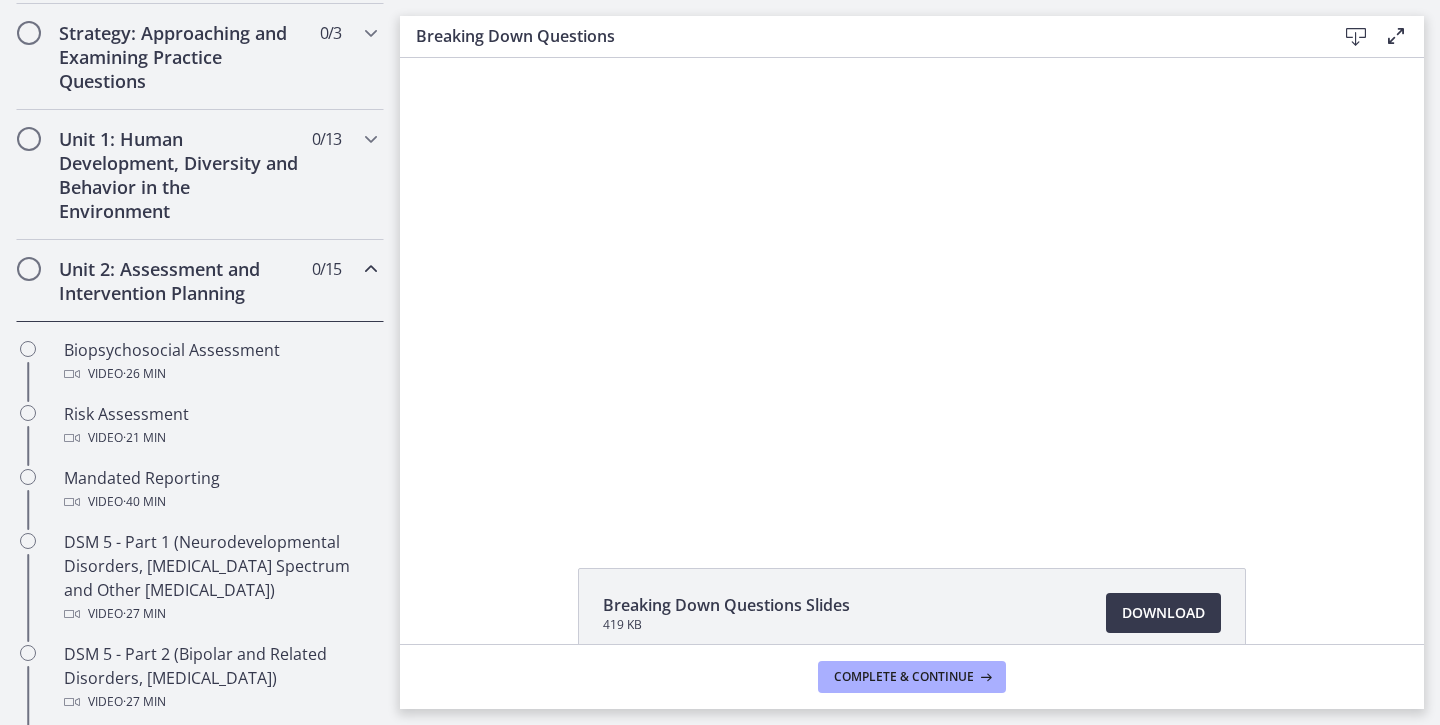 scroll, scrollTop: 446, scrollLeft: 0, axis: vertical 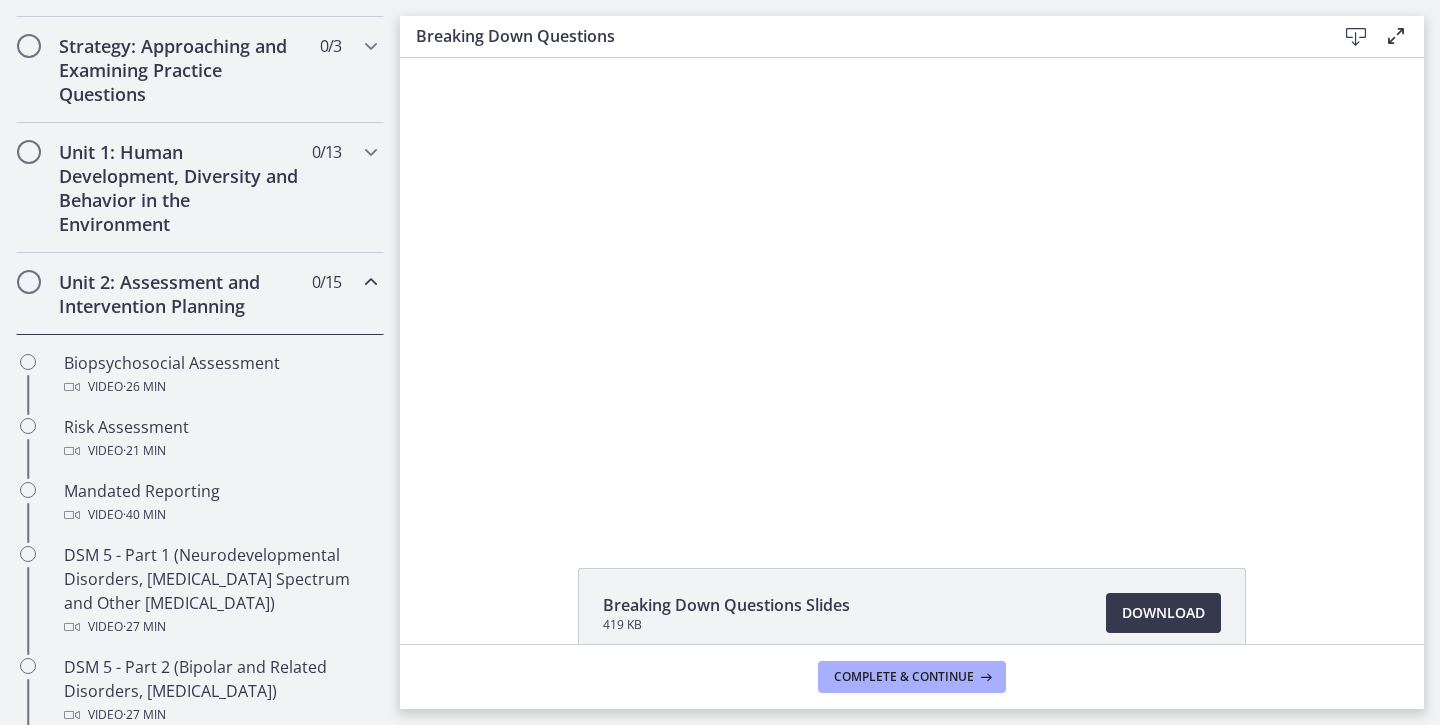 click at bounding box center (371, 282) 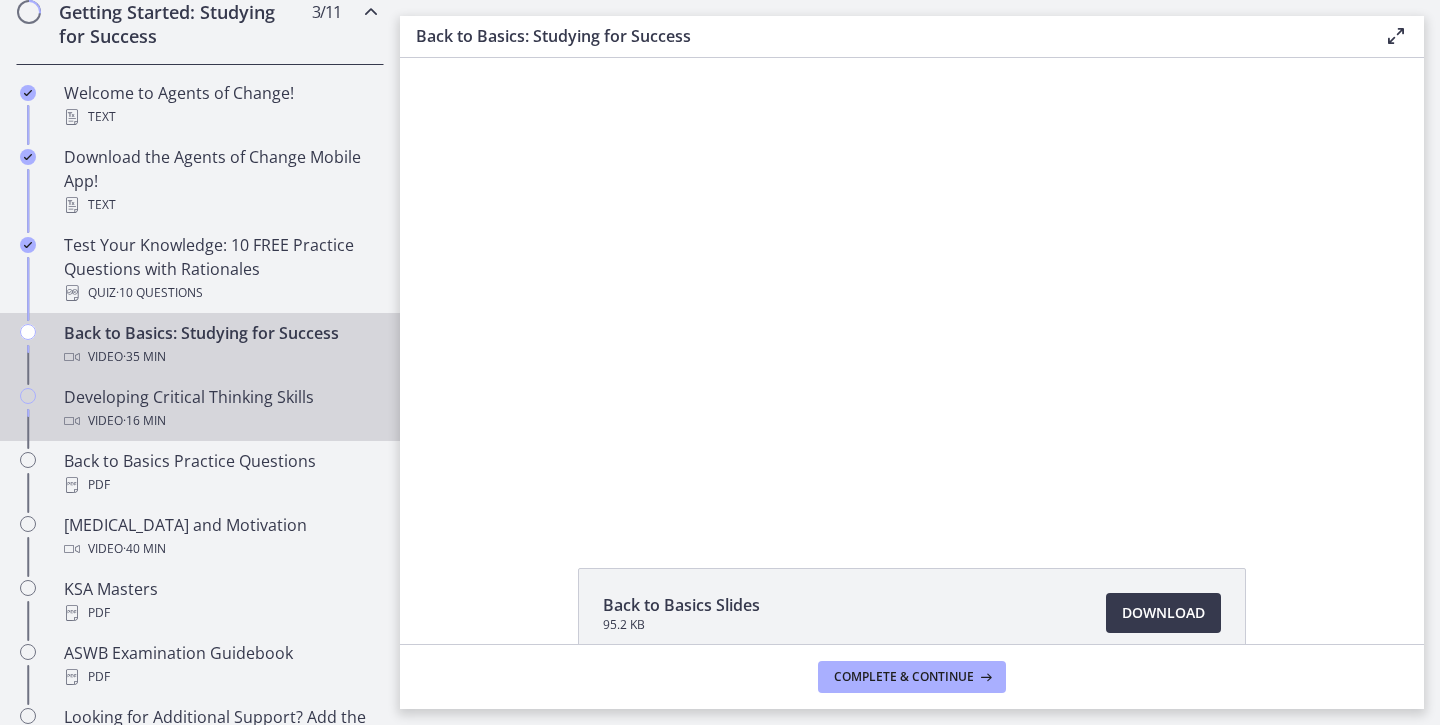 scroll, scrollTop: 413, scrollLeft: 0, axis: vertical 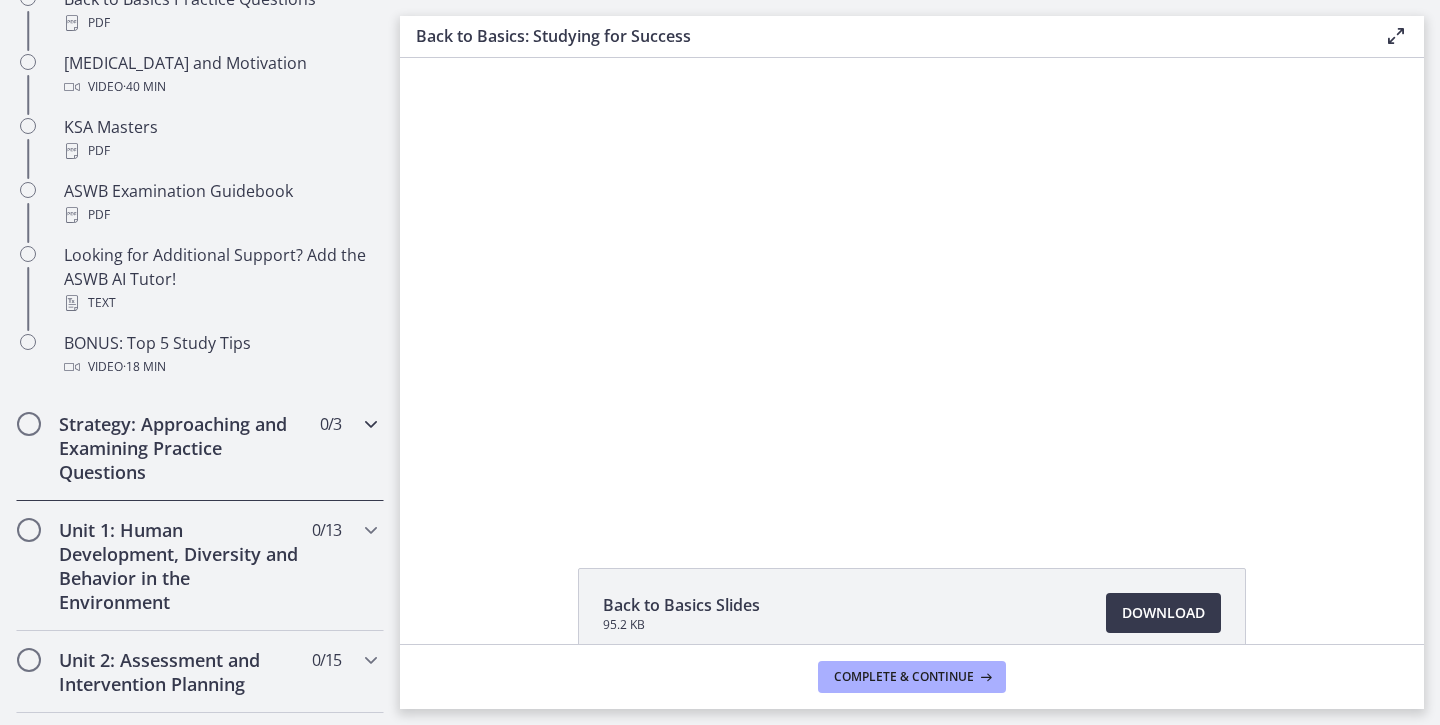 click on "Strategy: Approaching and Examining Practice Questions" at bounding box center [181, 448] 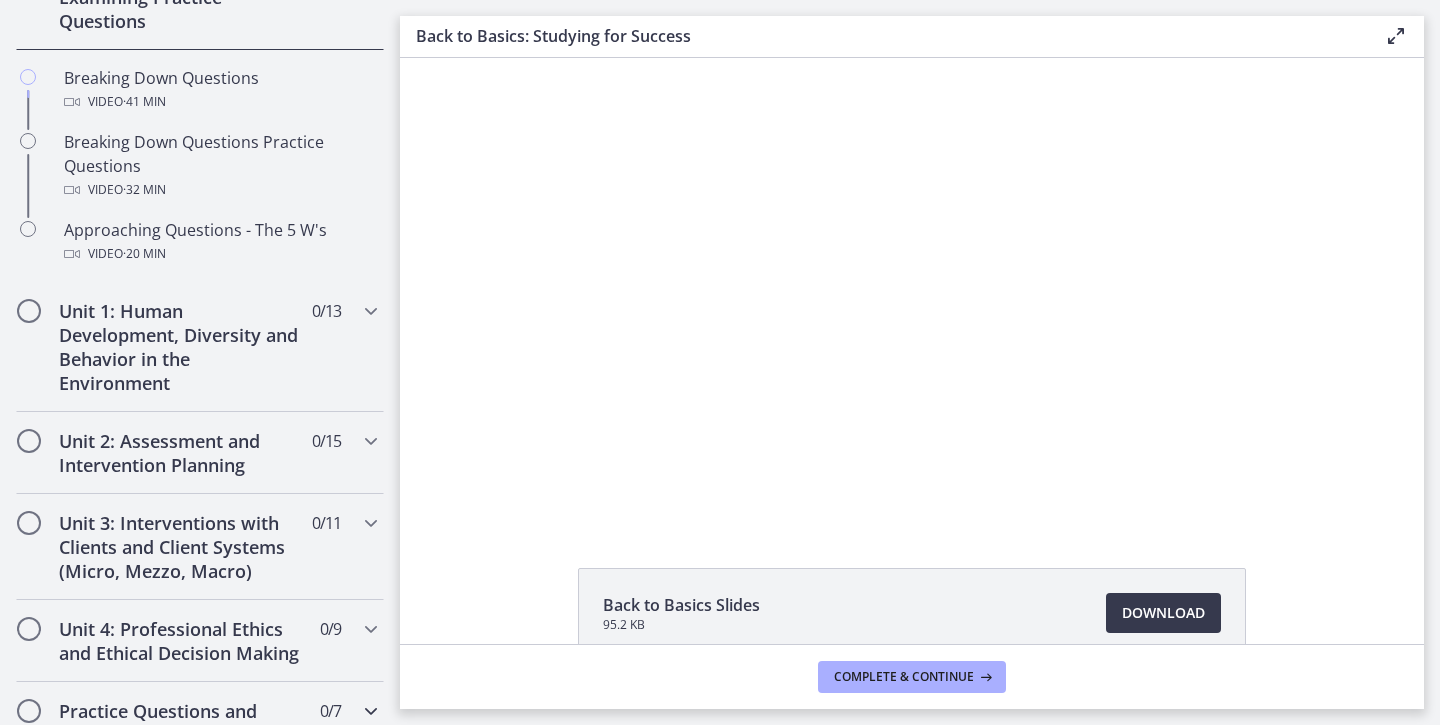 scroll, scrollTop: 480, scrollLeft: 0, axis: vertical 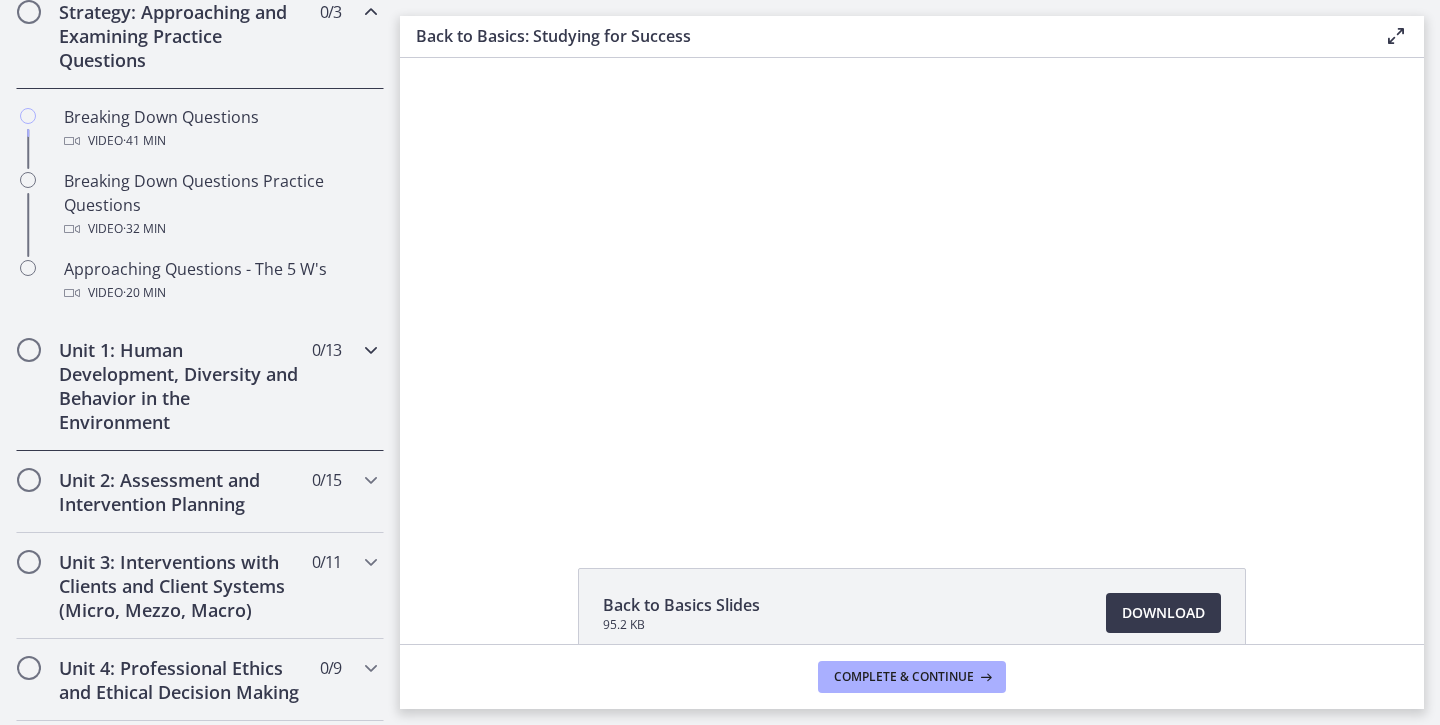 click at bounding box center (371, 350) 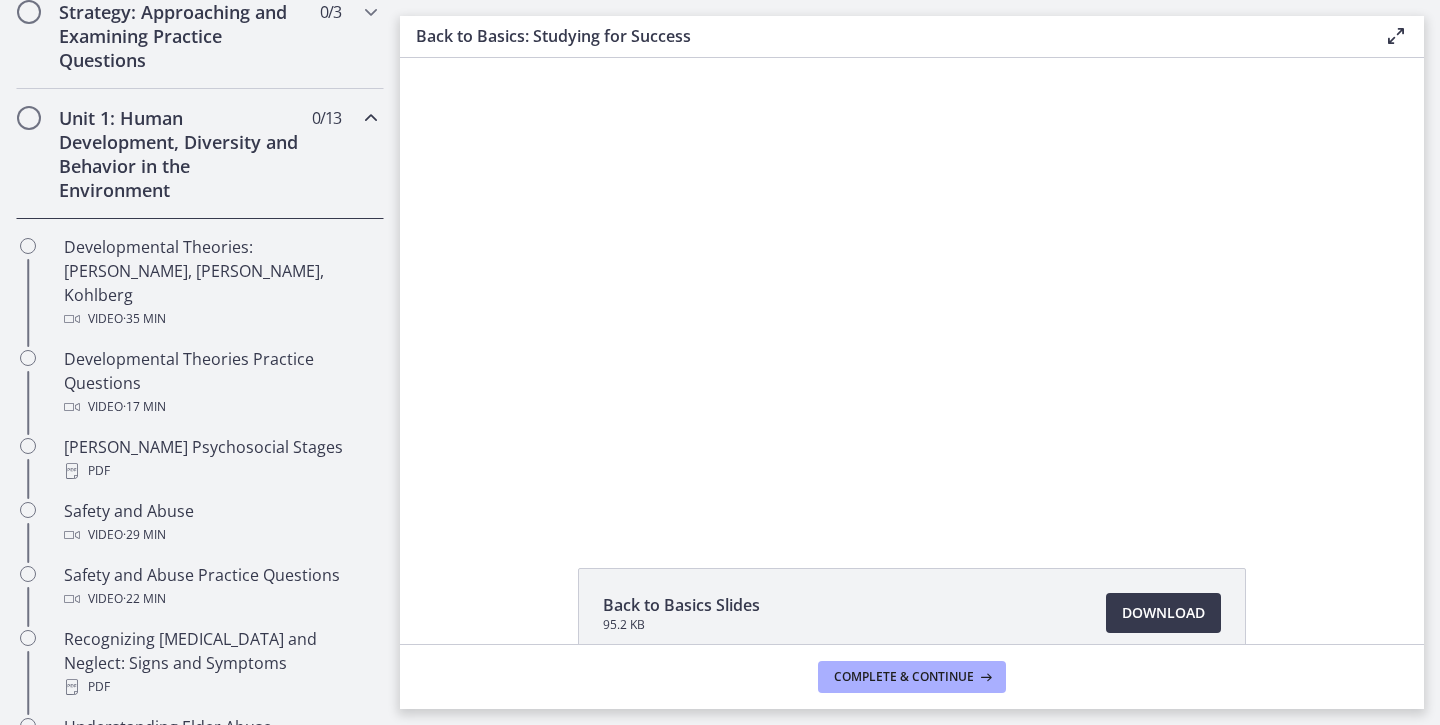 click on "Unit 1: Human Development, Diversity and Behavior in the Environment
0  /  13
Completed" at bounding box center [200, 154] 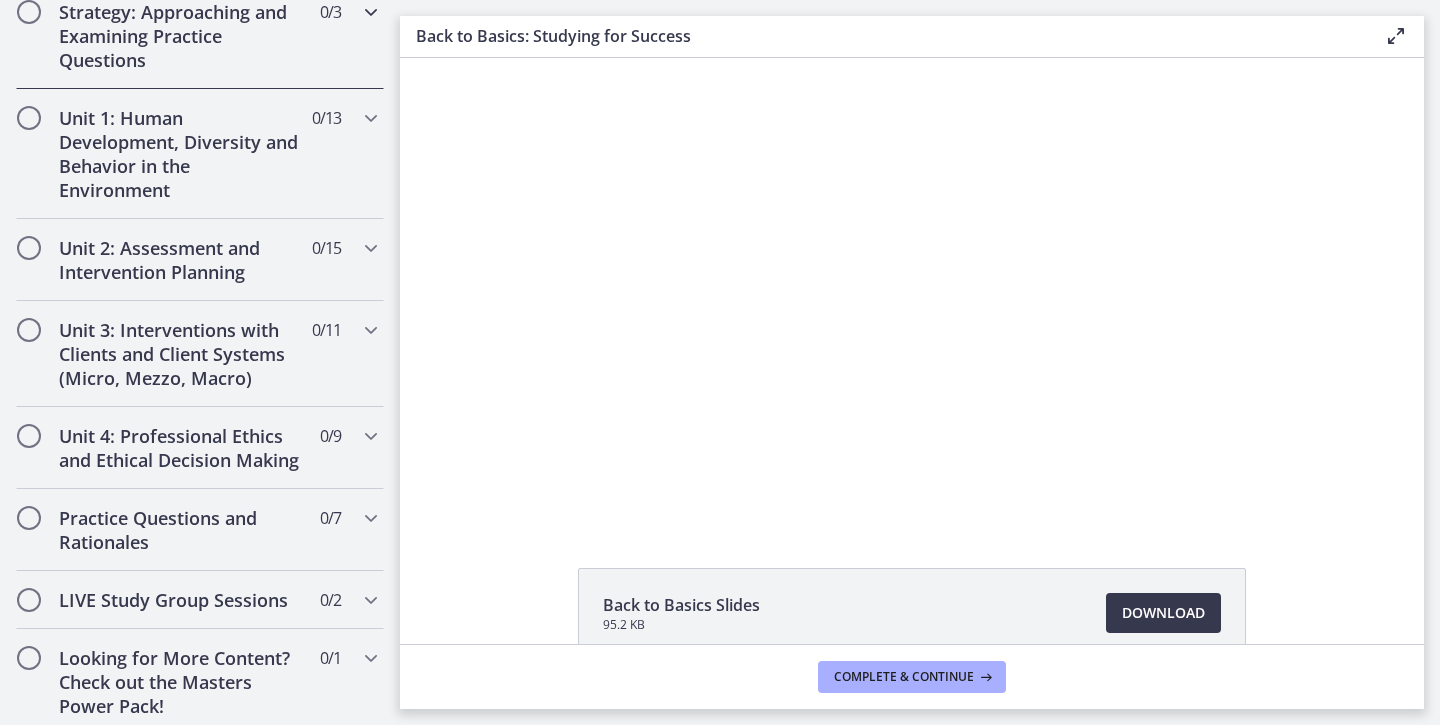 click on "Strategy: Approaching and Examining Practice Questions
0  /  3
Completed" at bounding box center (200, 36) 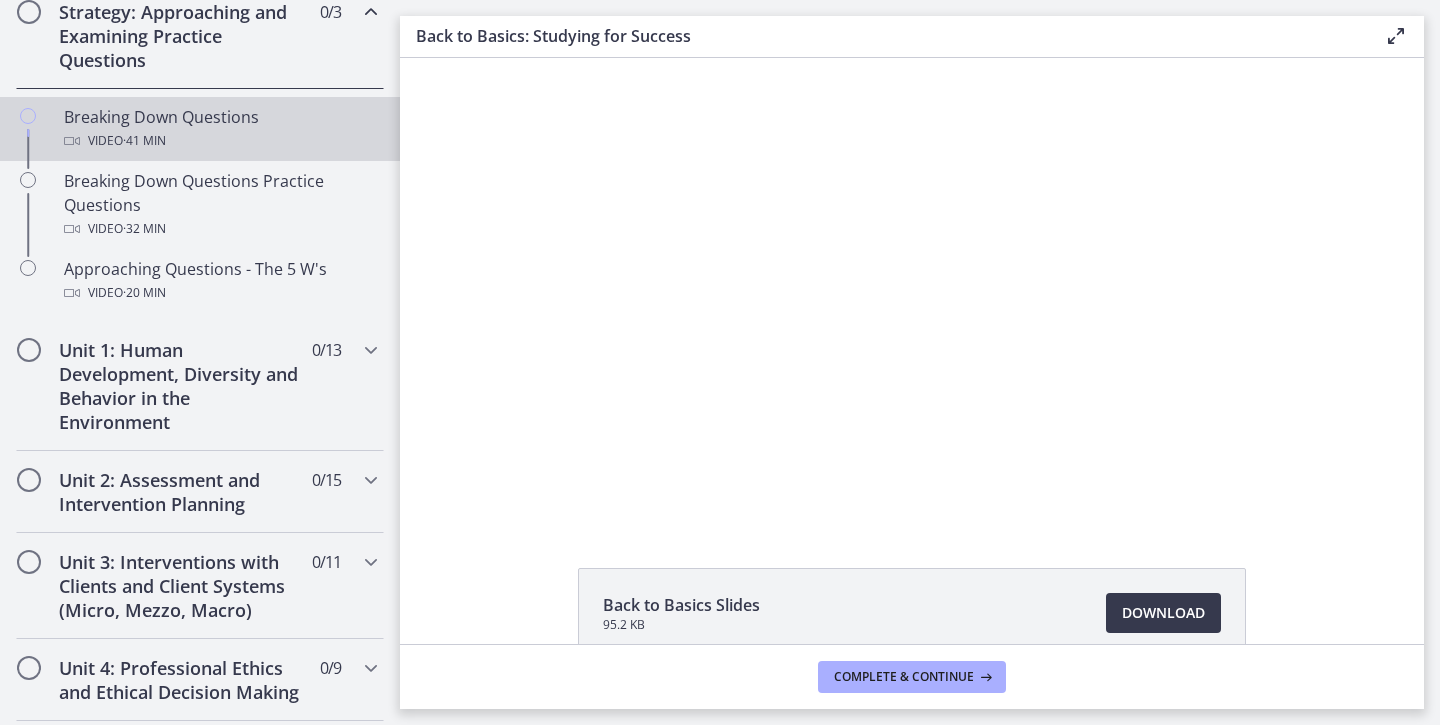 click on "Video
·  41 min" at bounding box center (220, 141) 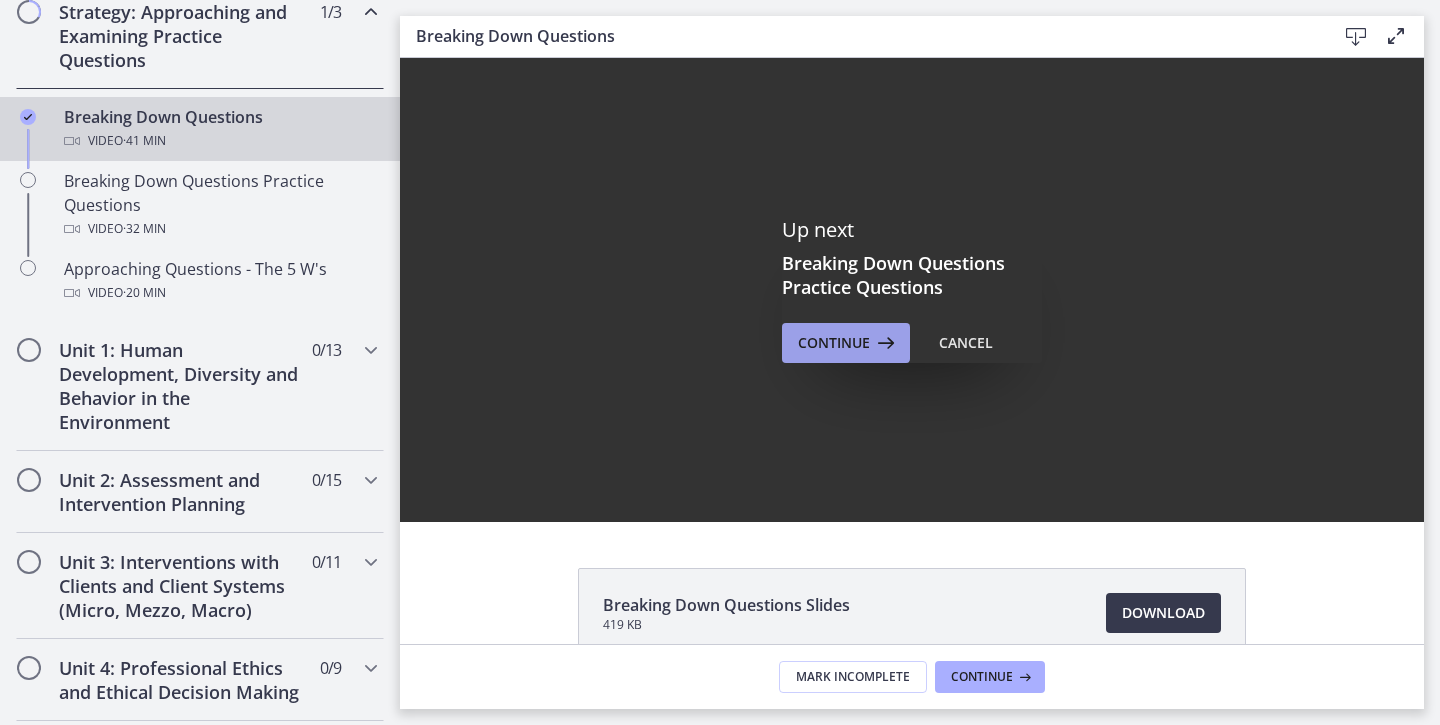 click at bounding box center (884, 343) 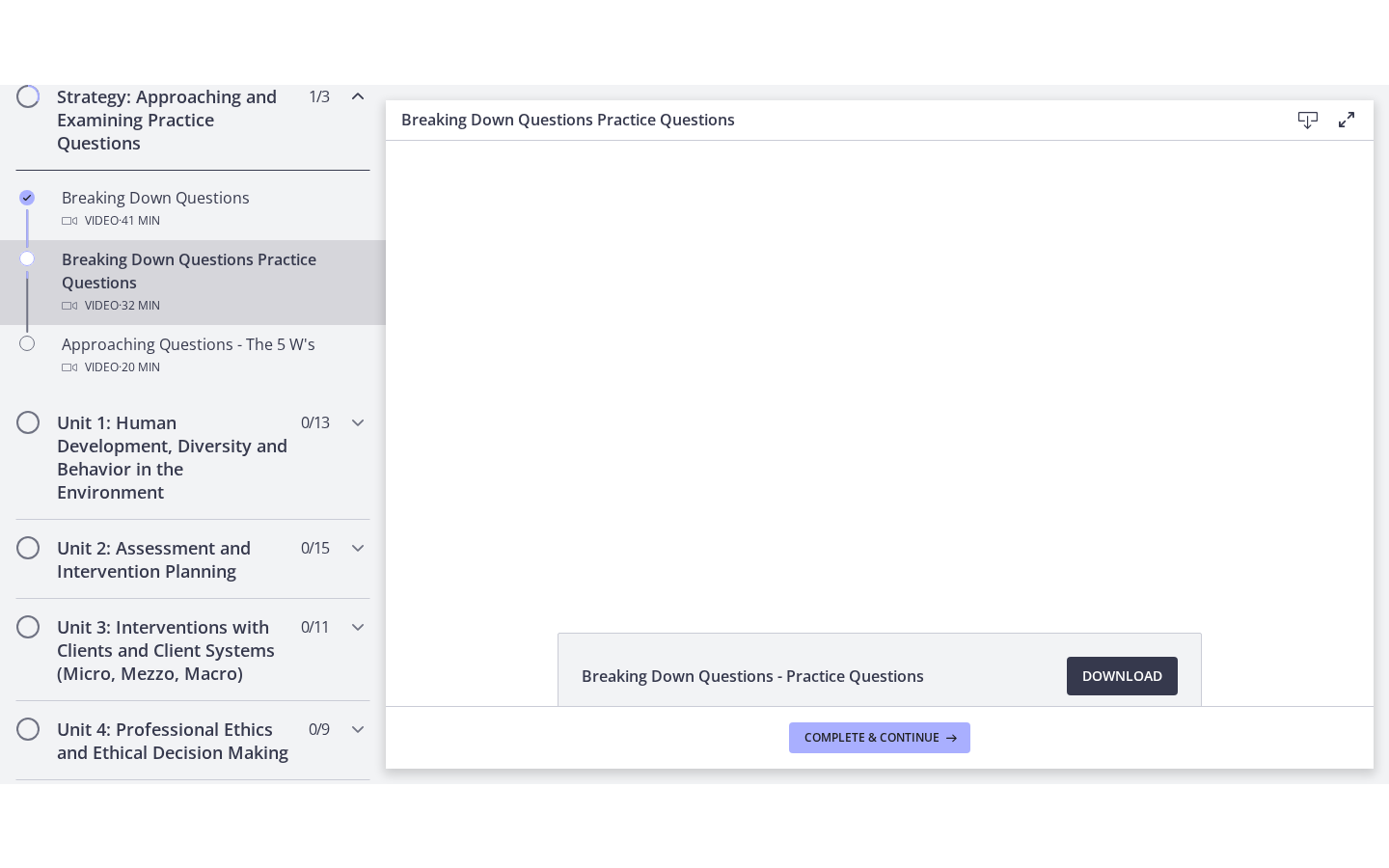 scroll, scrollTop: 0, scrollLeft: 0, axis: both 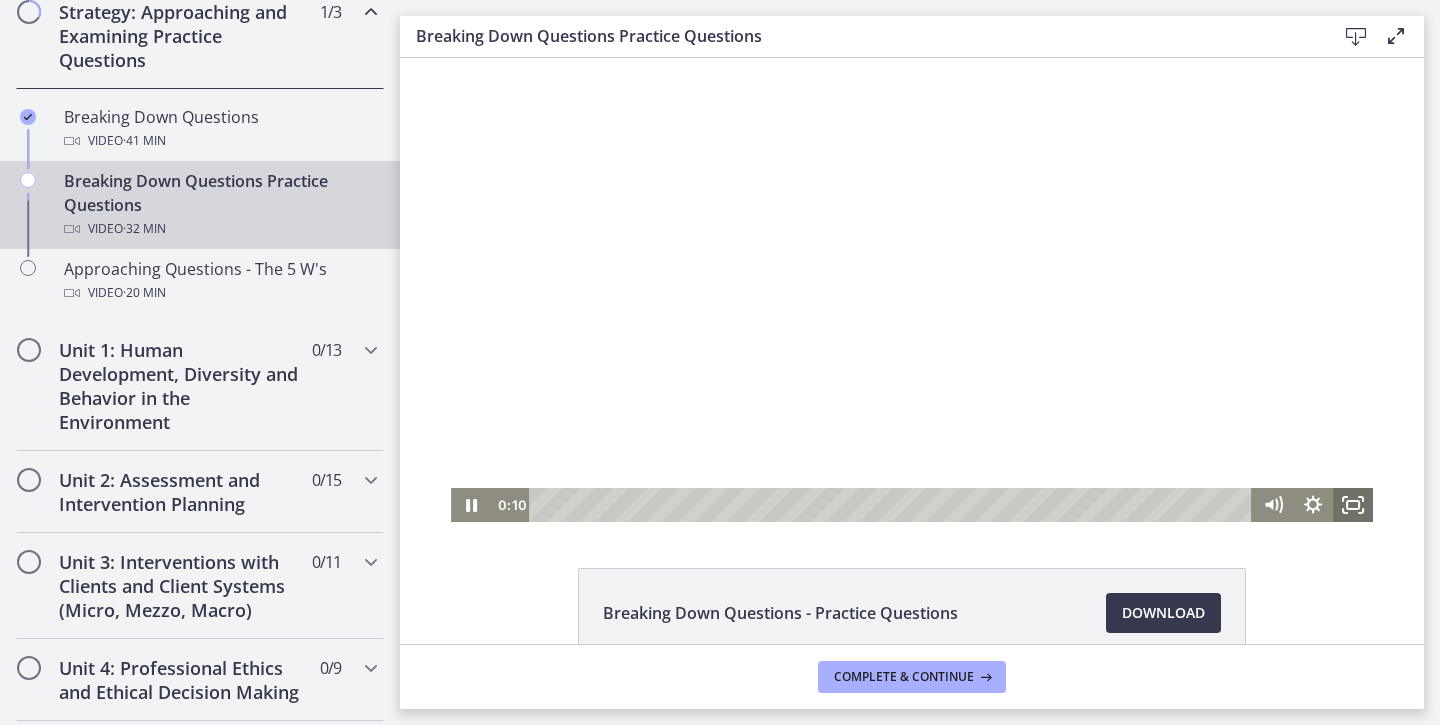 click 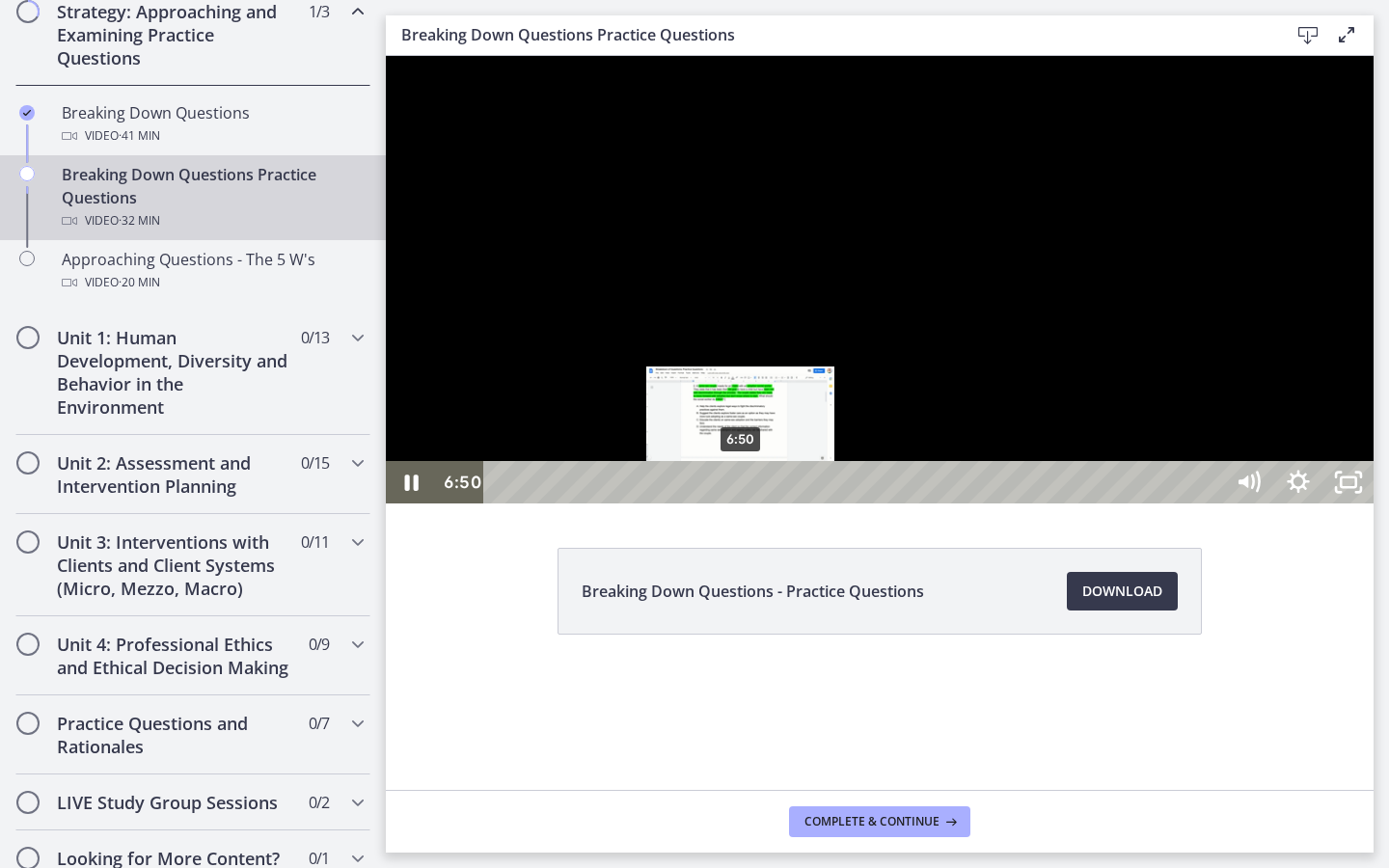 click at bounding box center (740, 482) 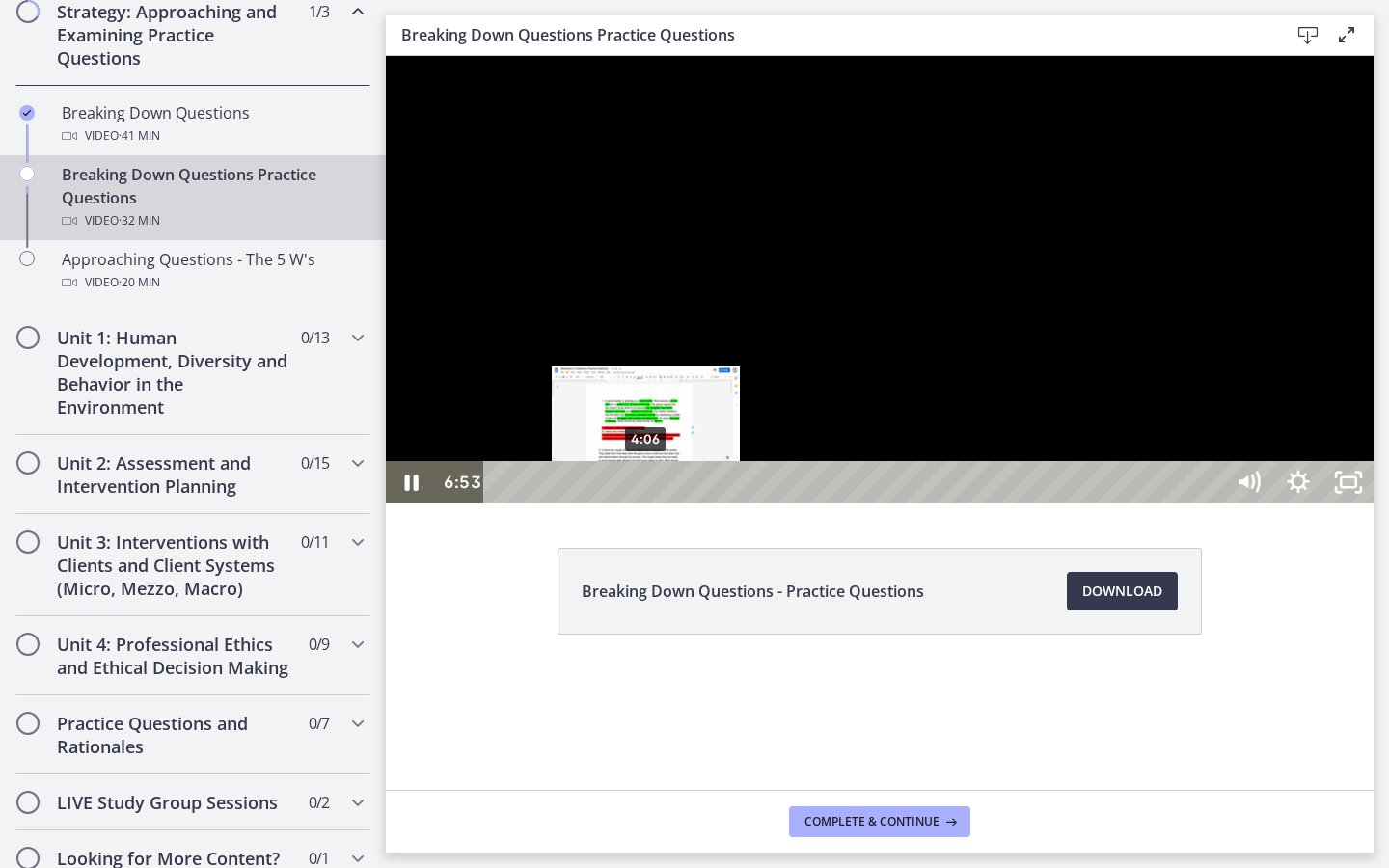 click on "4:06" at bounding box center [857, 482] 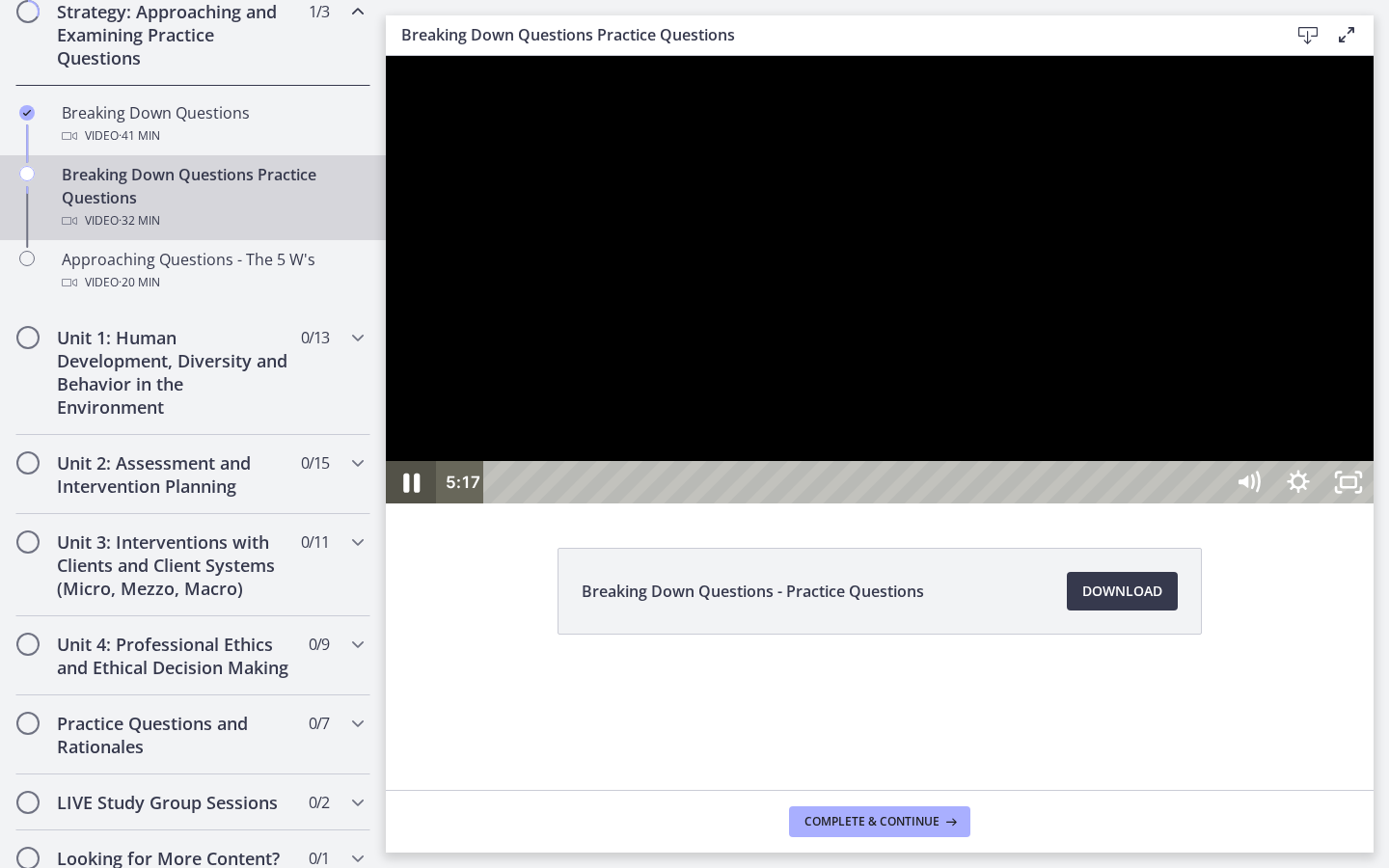 click 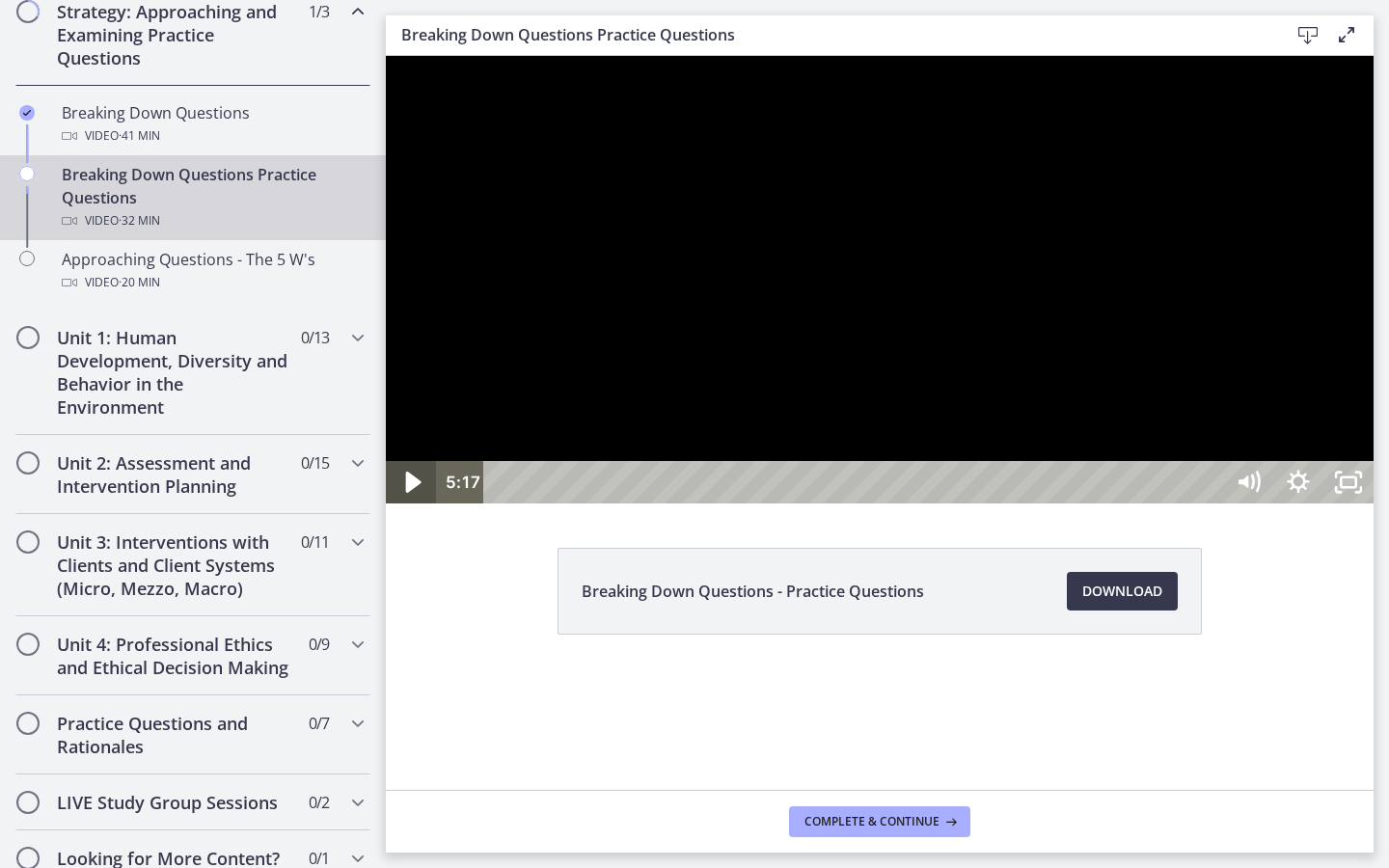 click 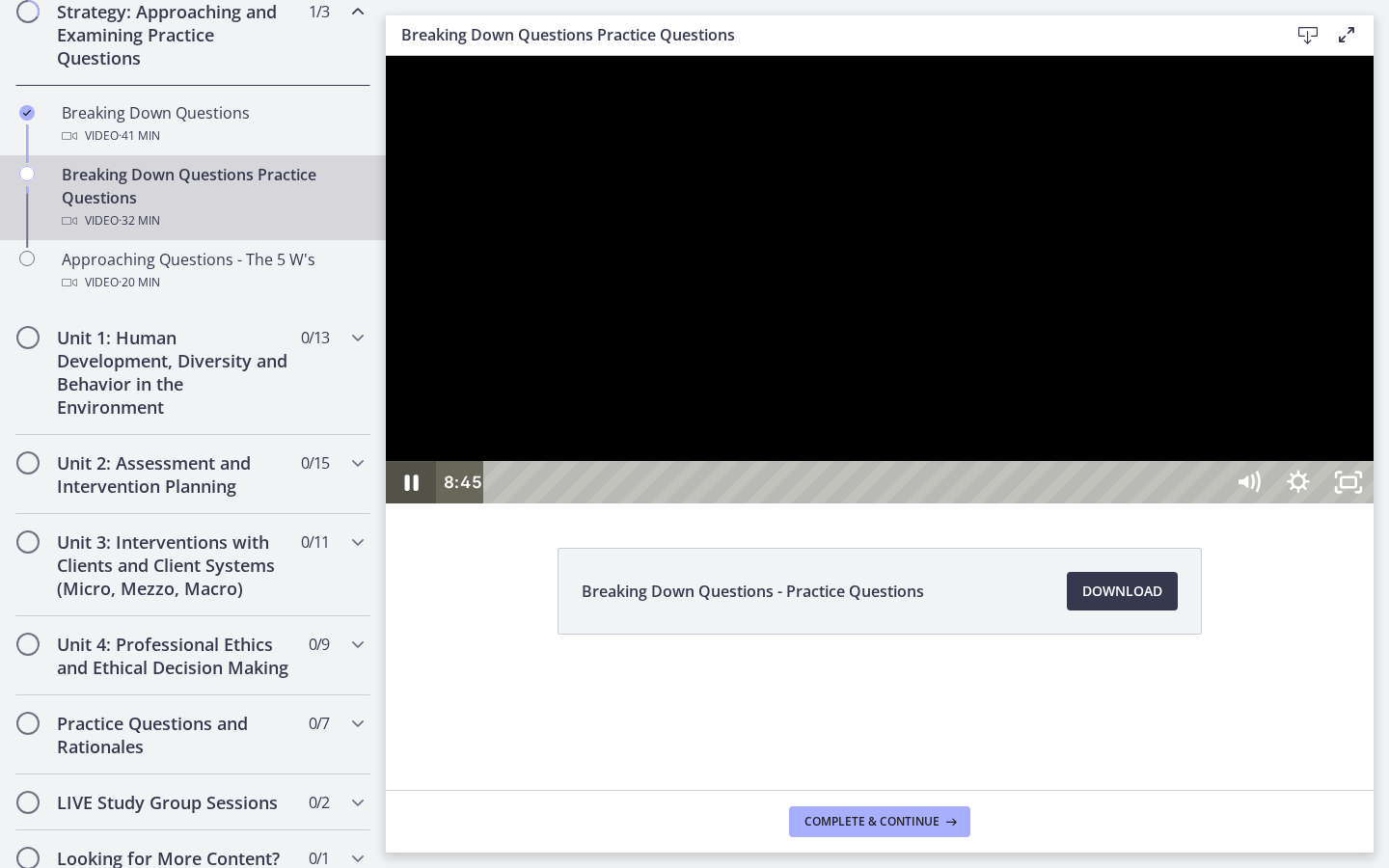 click 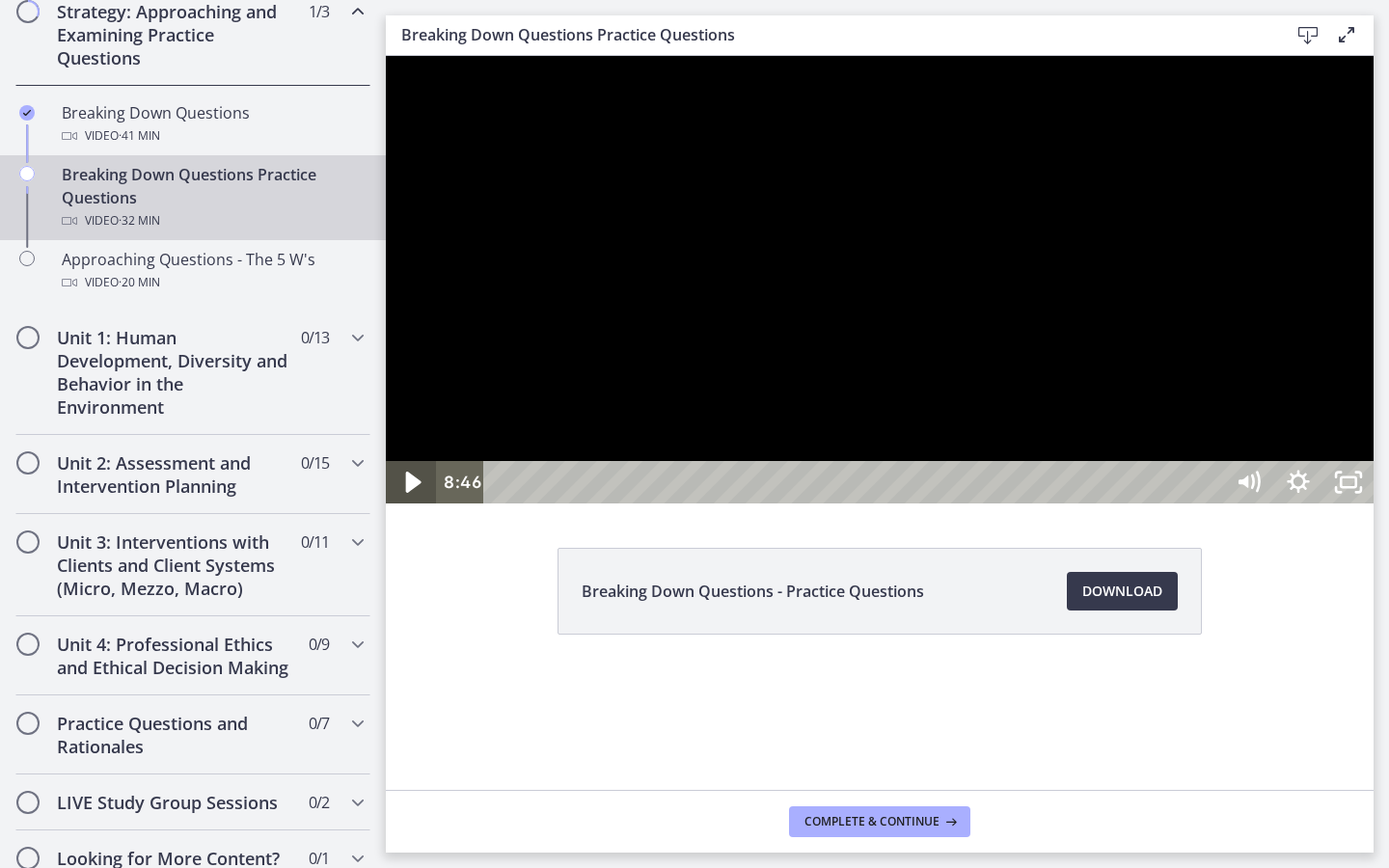 click 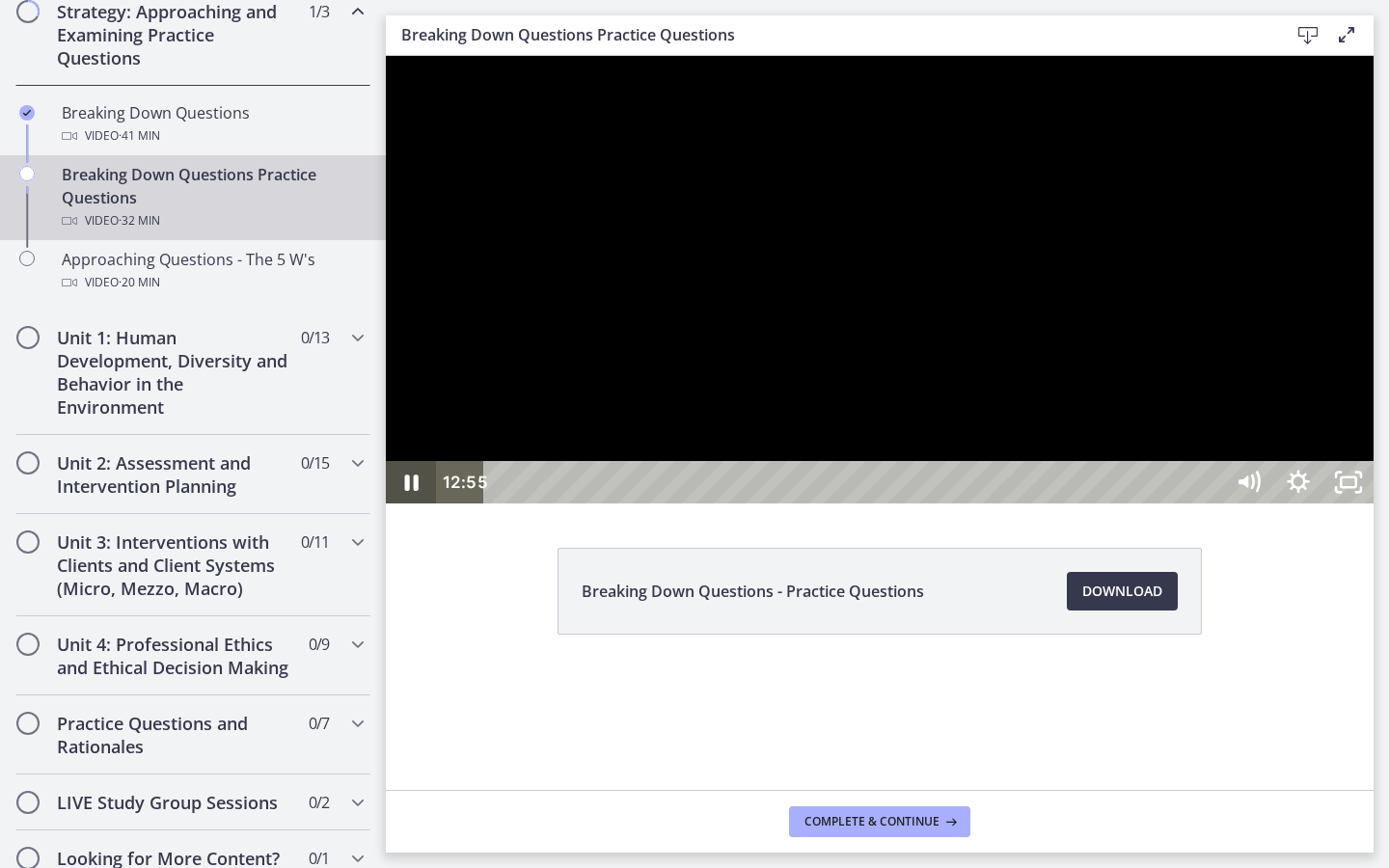 type 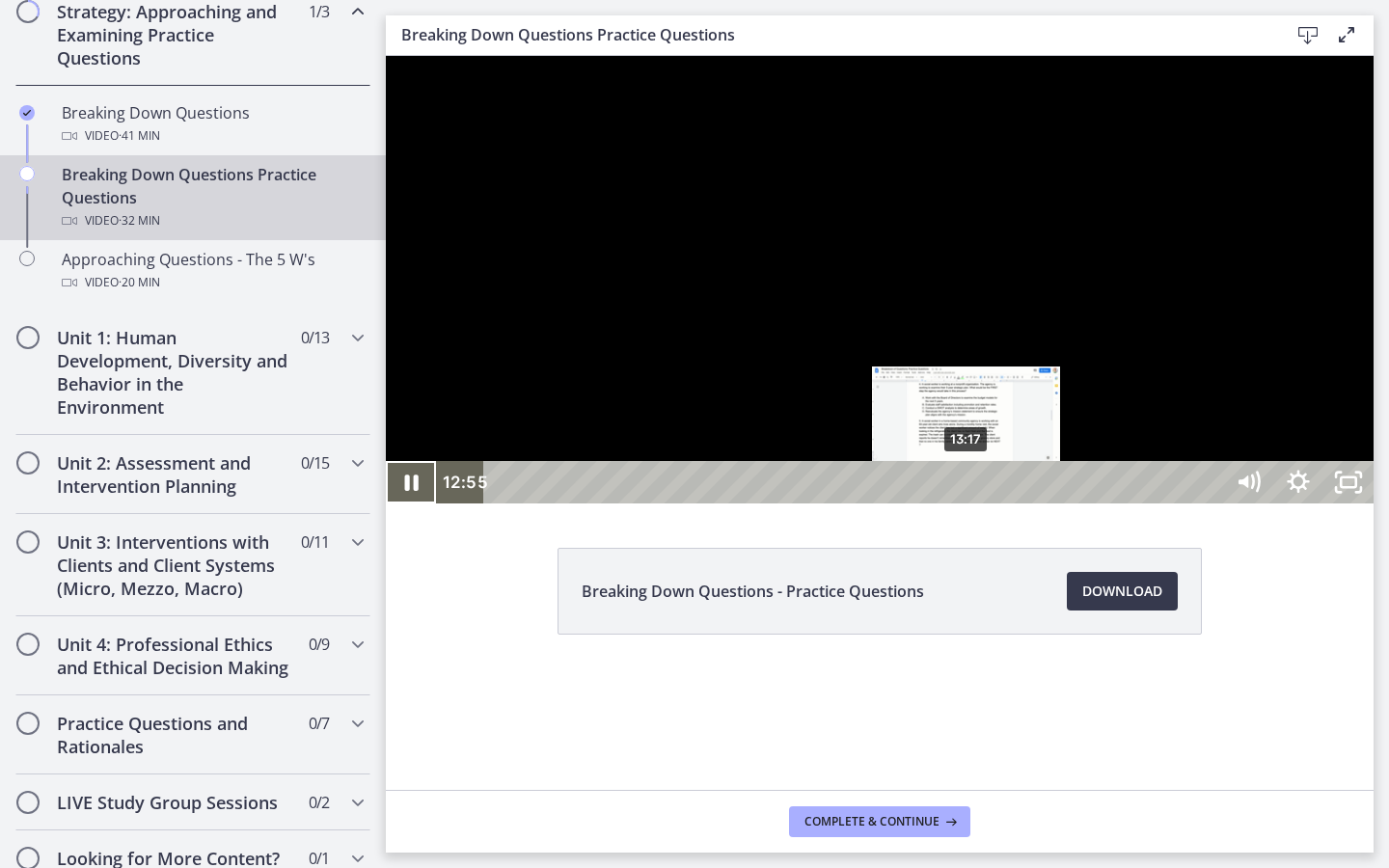 click on "13:17" at bounding box center [857, 482] 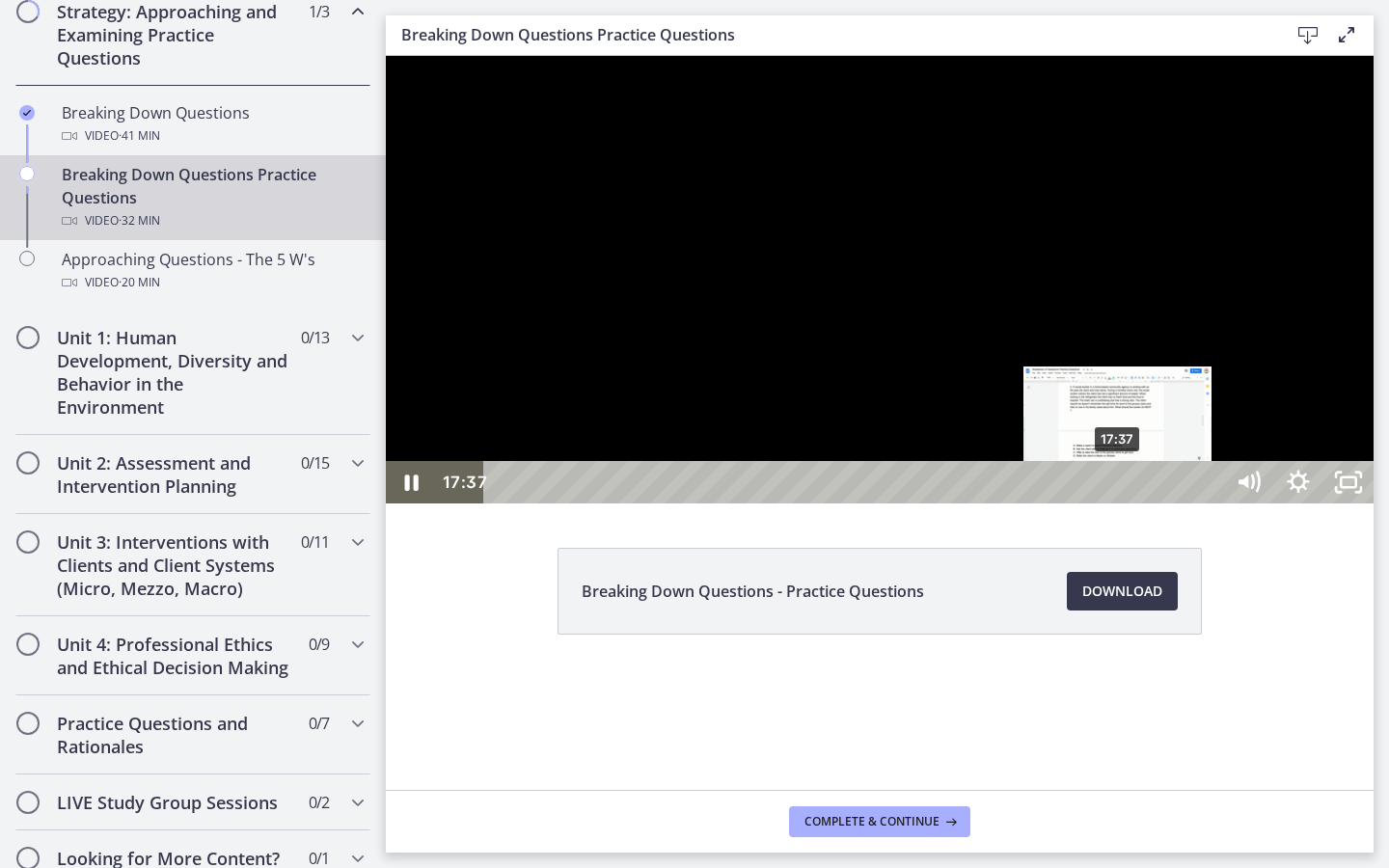 click on "17:37" at bounding box center [857, 482] 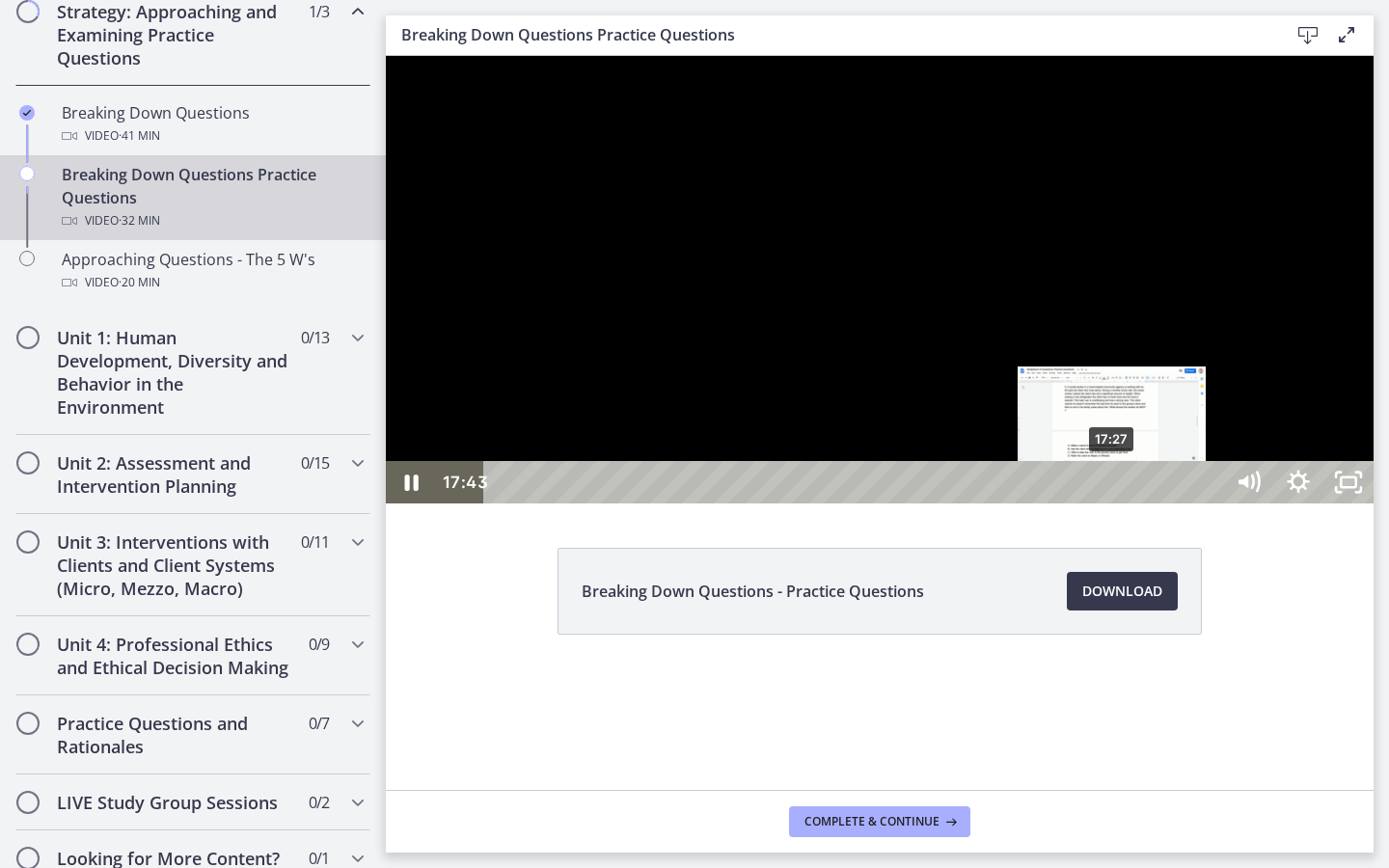 click on "17:27" at bounding box center (857, 482) 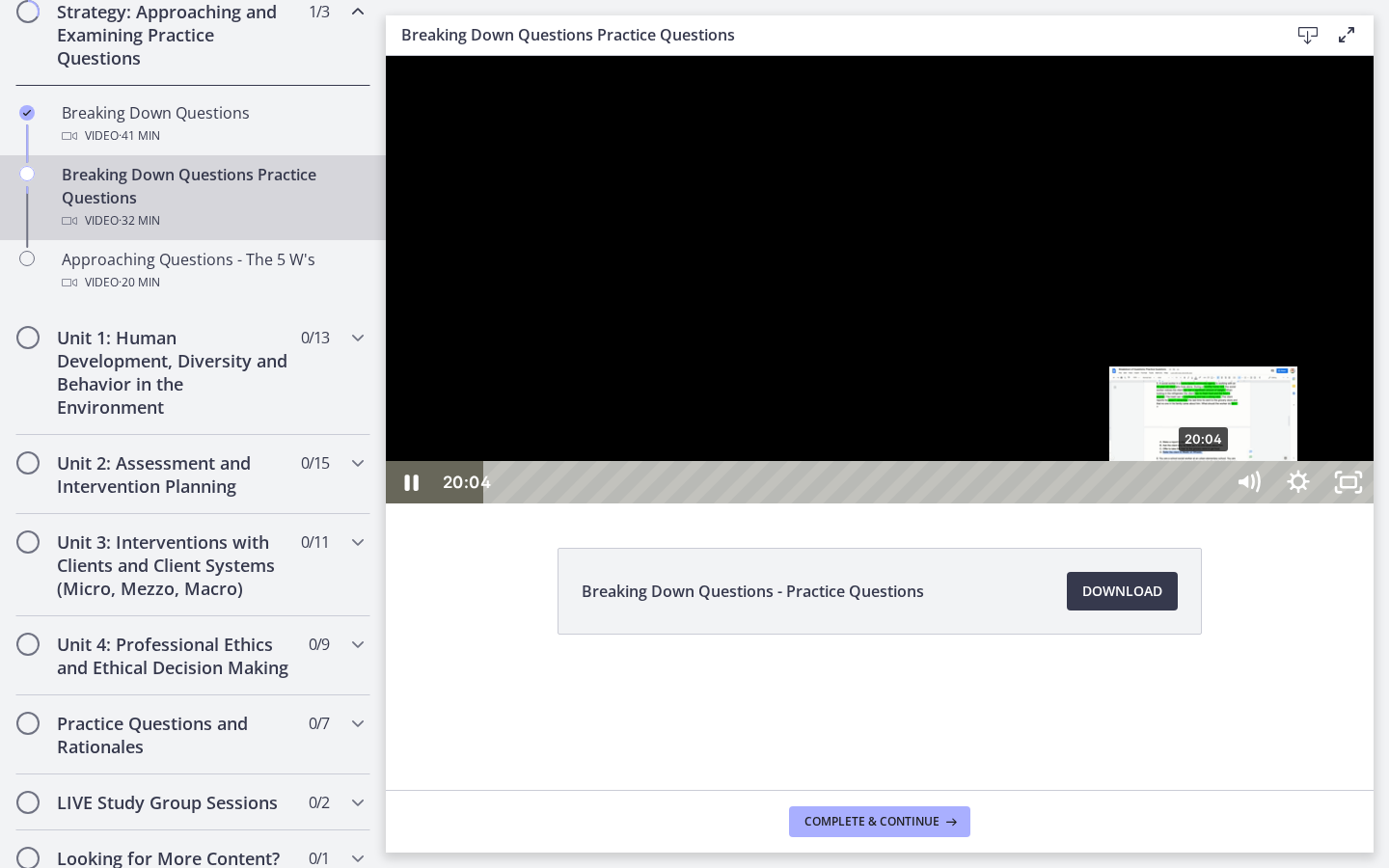click on "20:04" at bounding box center [857, 482] 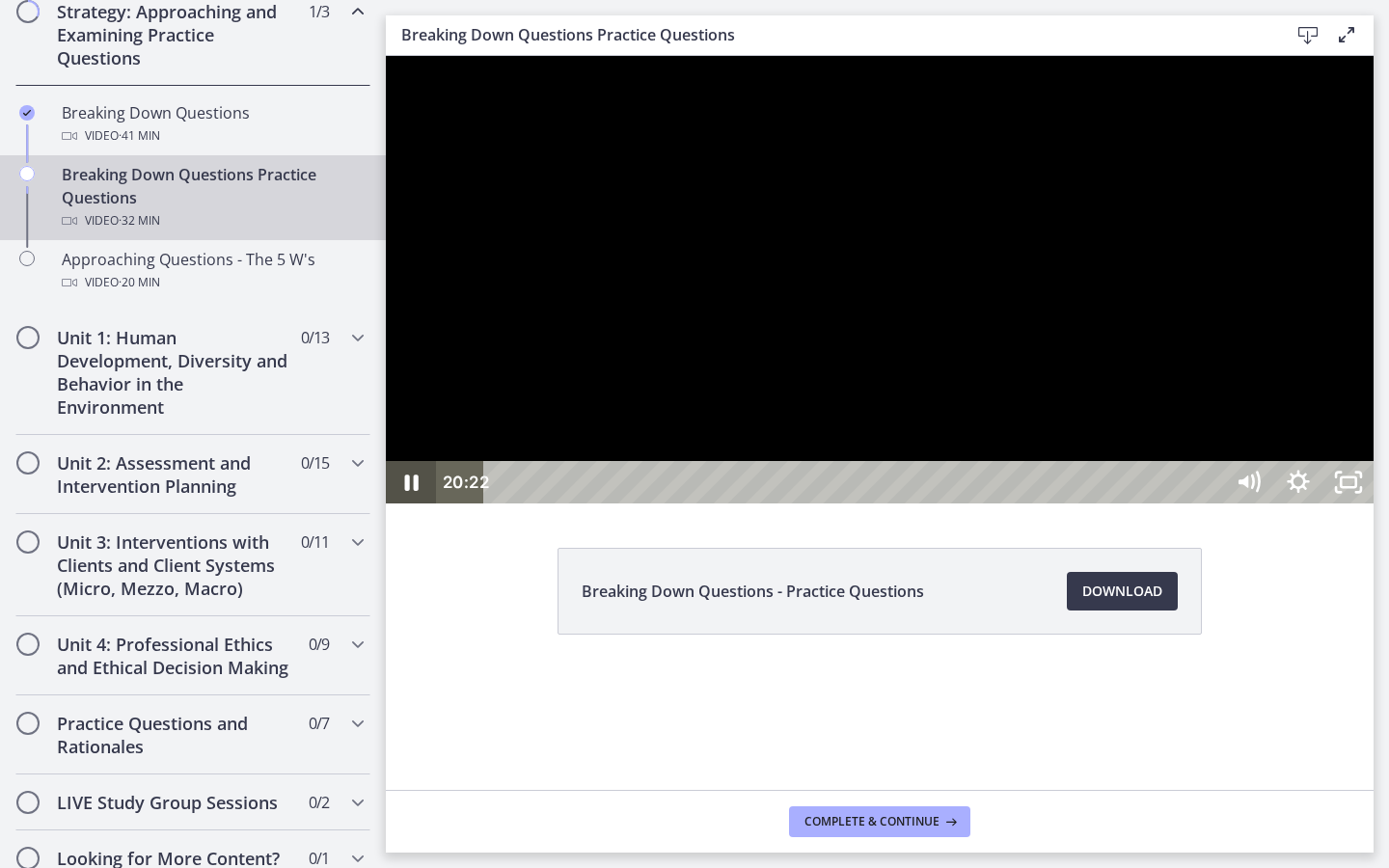 click 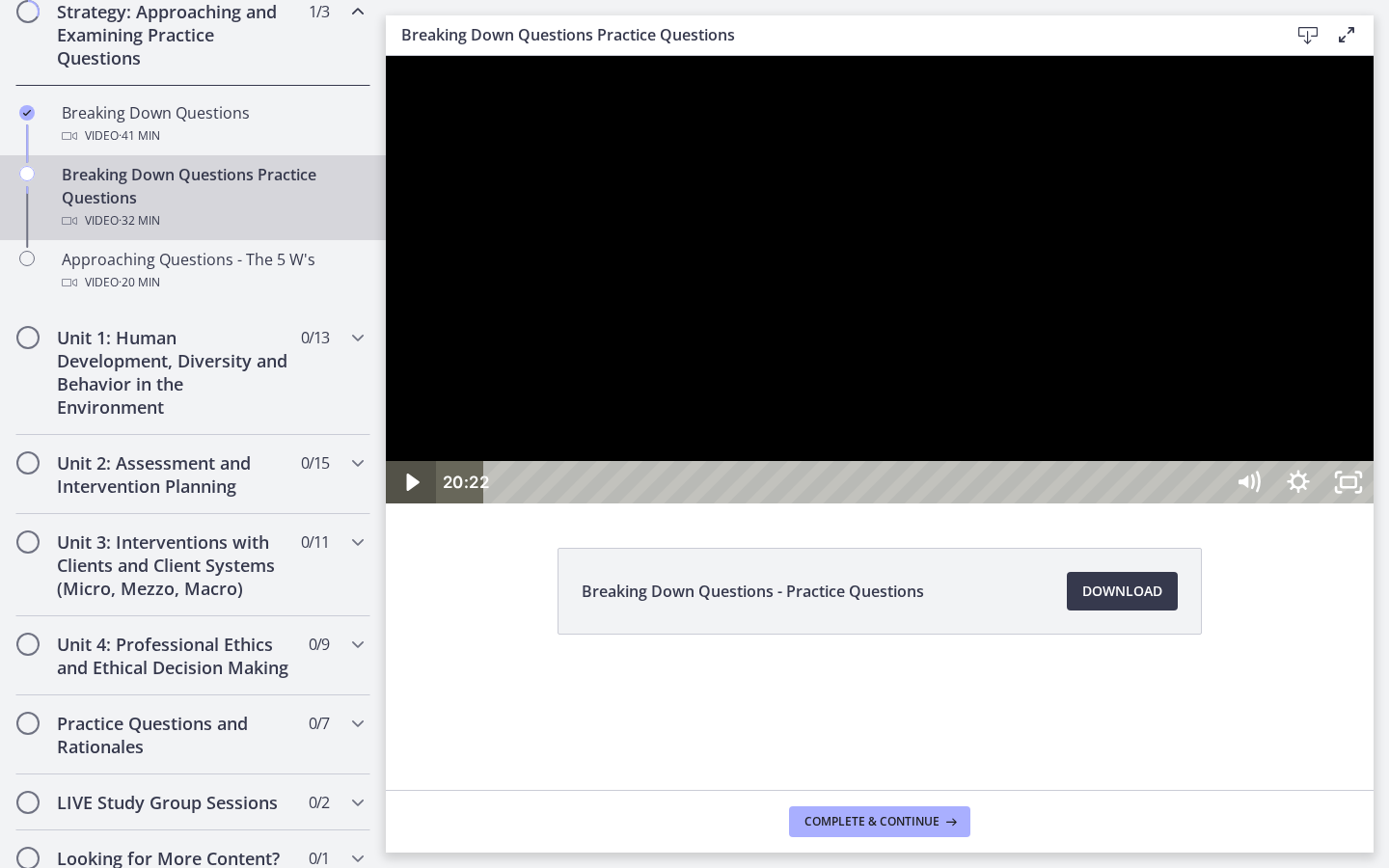 click at bounding box center (411, 482) 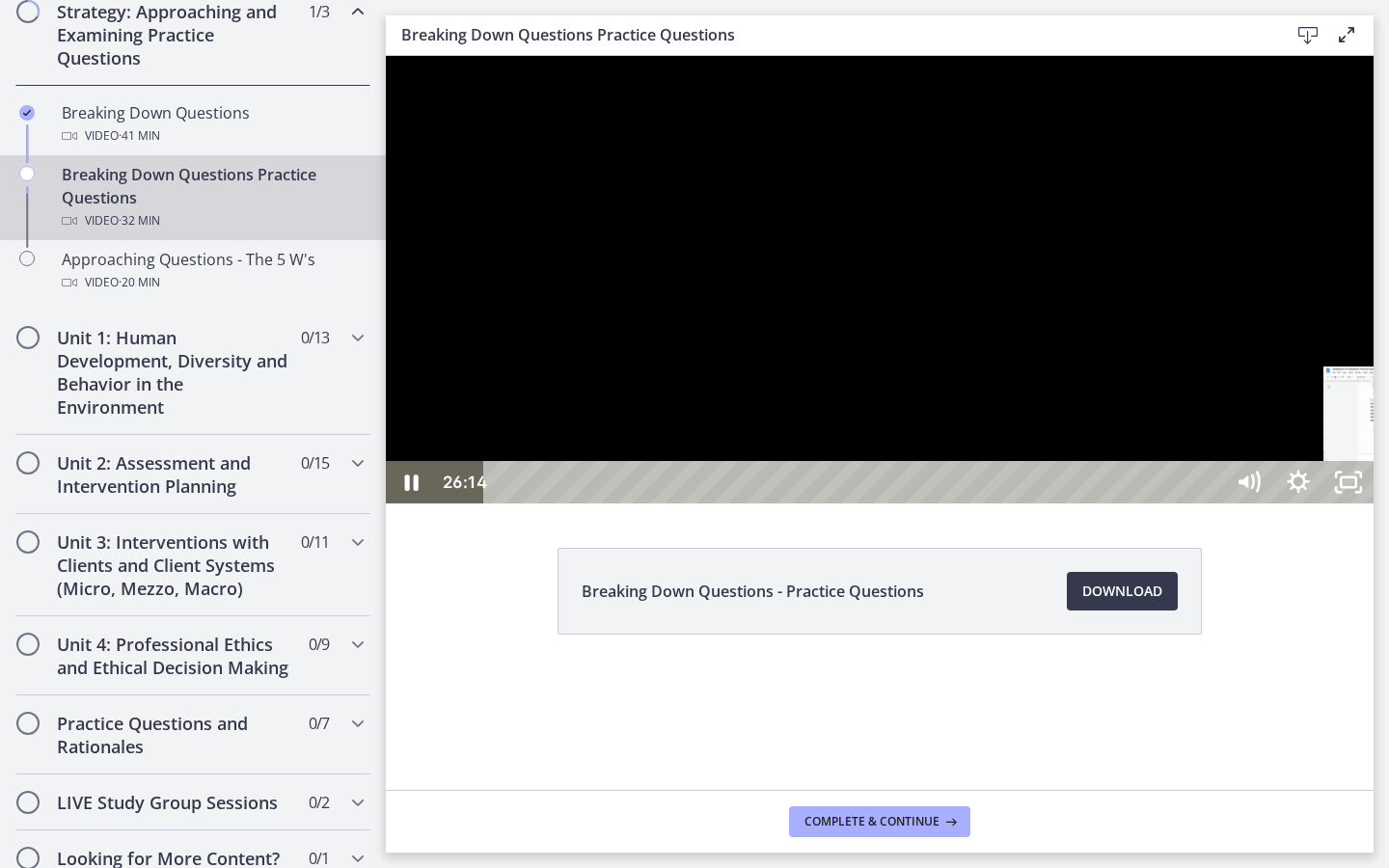 click on "26:14" at bounding box center (857, 482) 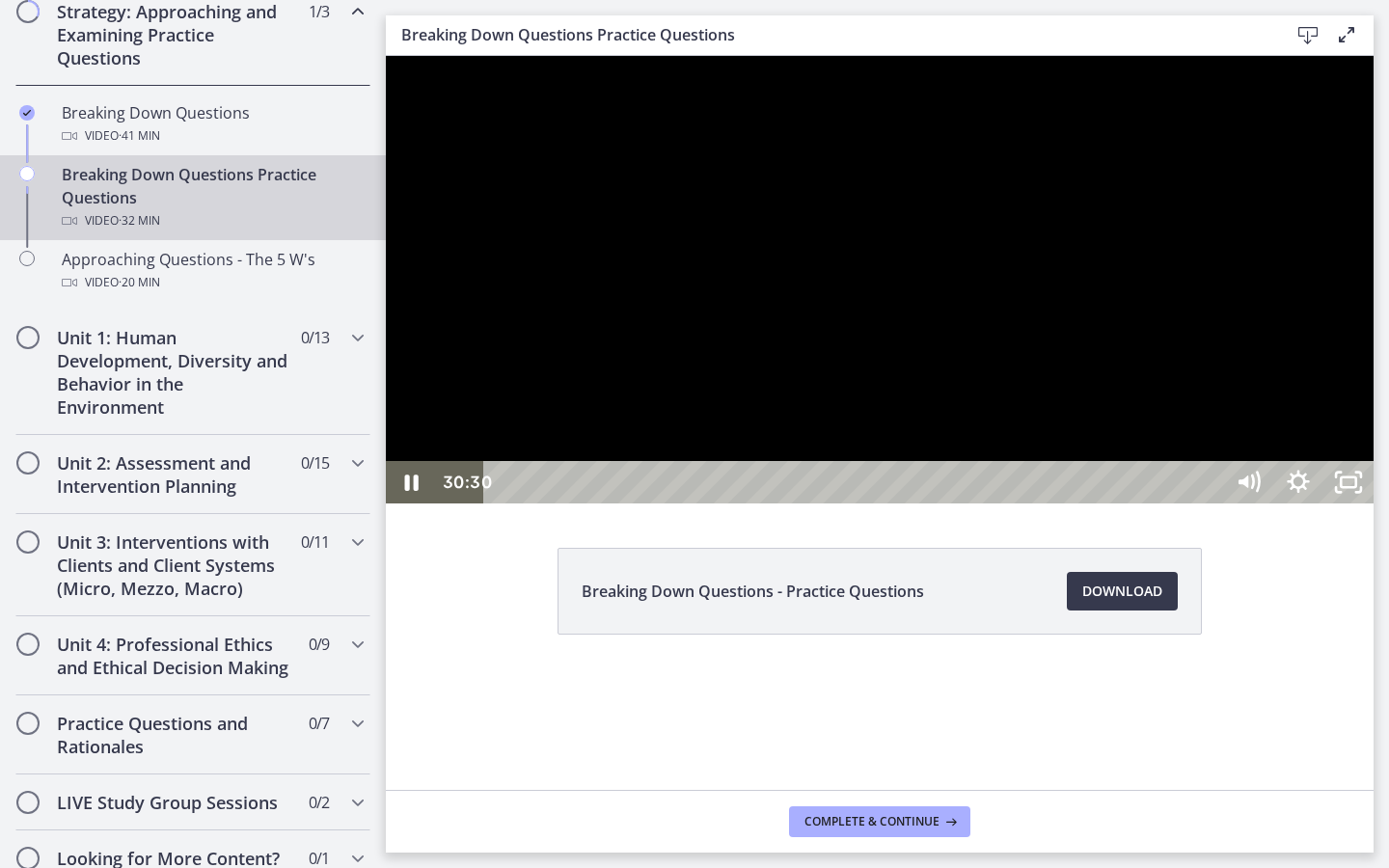 click on "30:30" at bounding box center (857, 482) 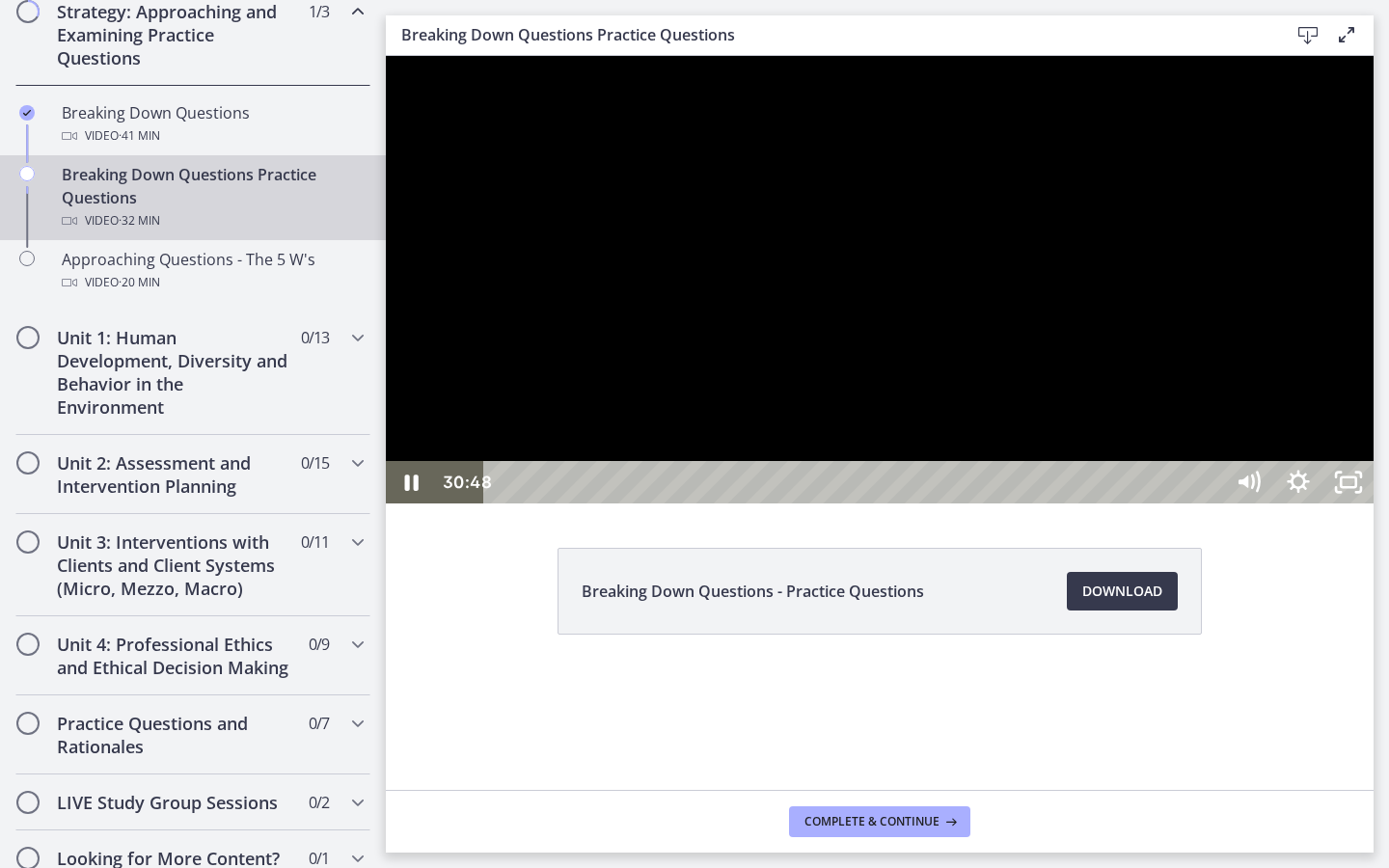 click on "30:48" at bounding box center [857, 482] 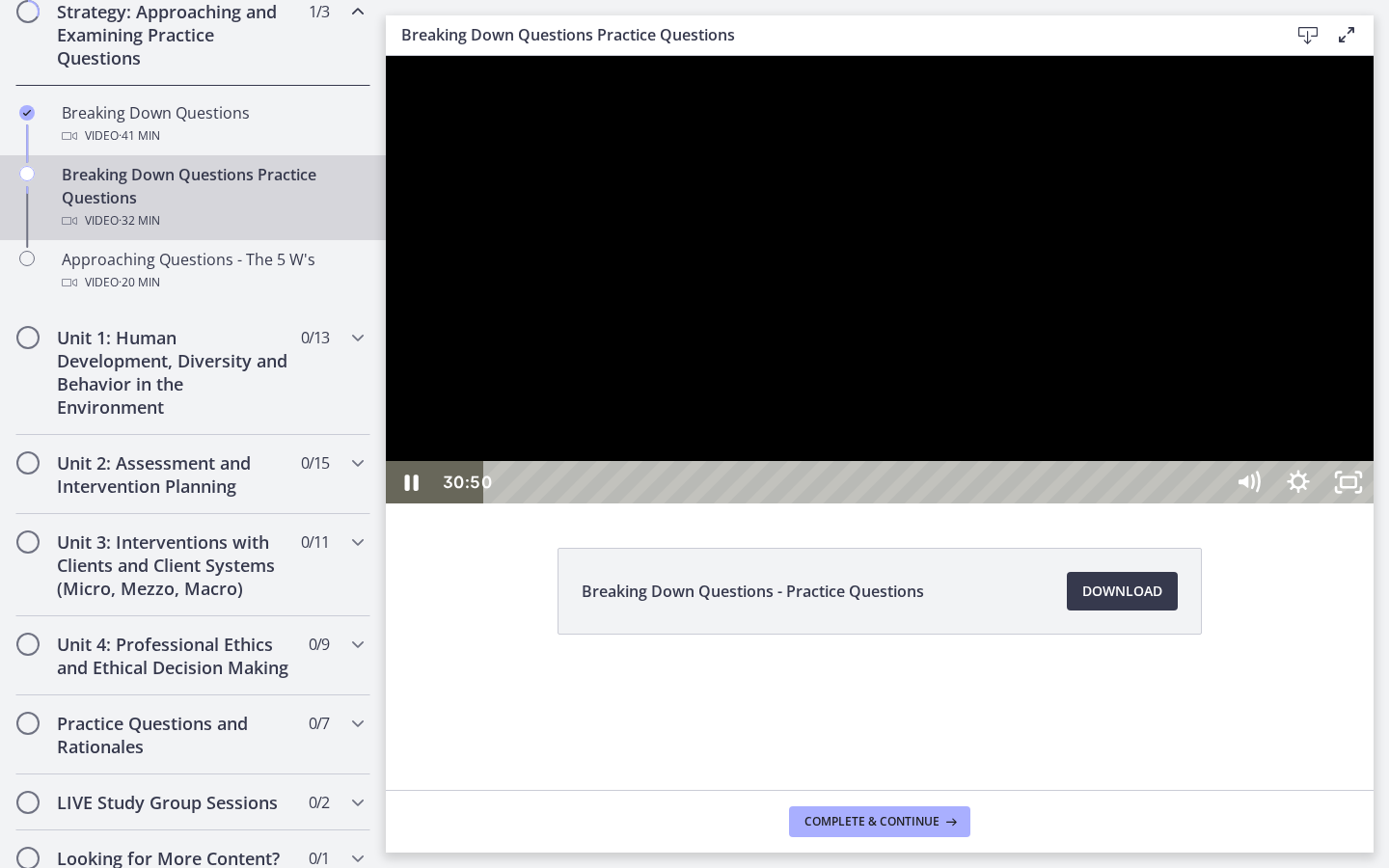 click on "31:10" at bounding box center (857, 482) 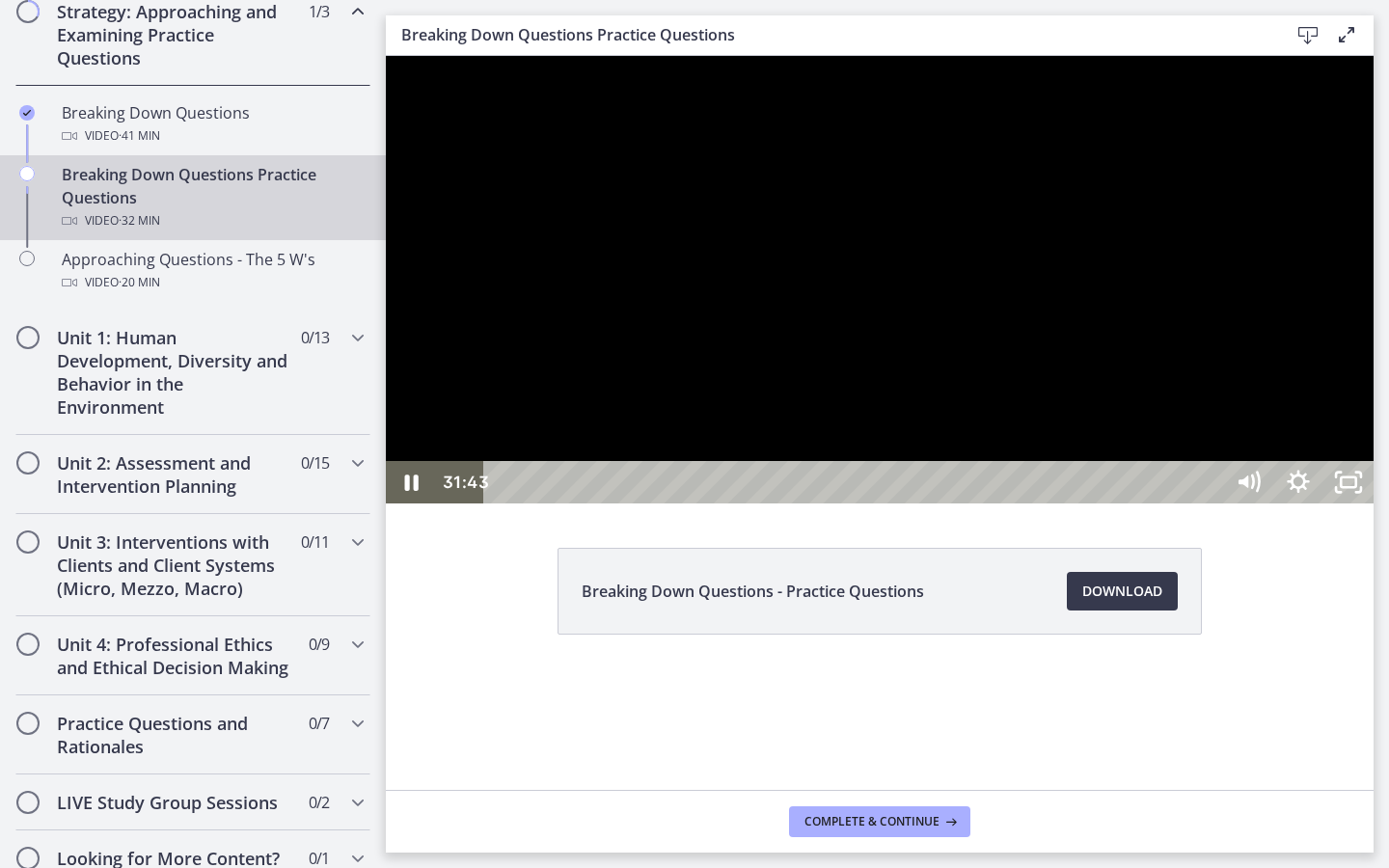 click on "31:43" at bounding box center (857, 482) 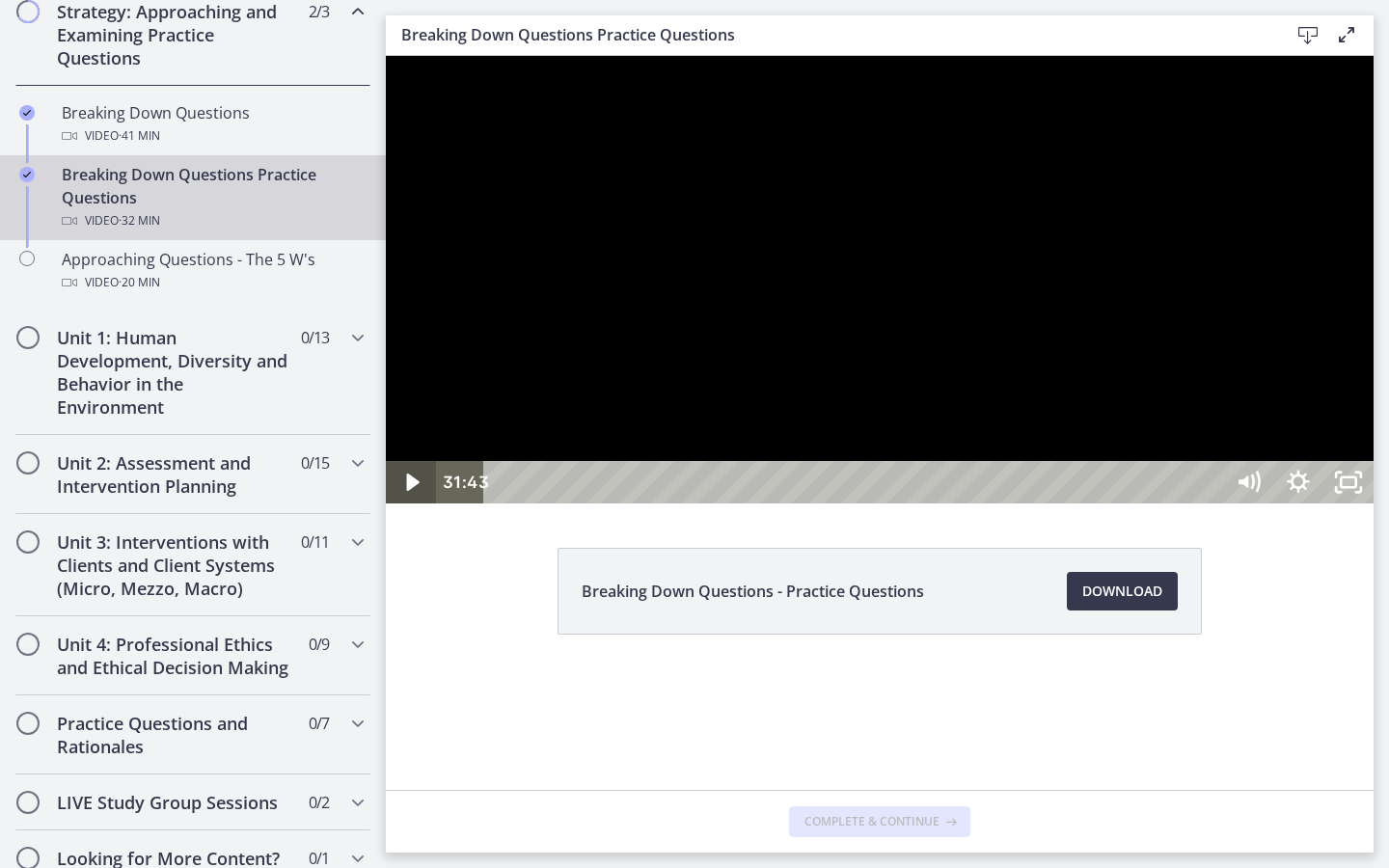 click 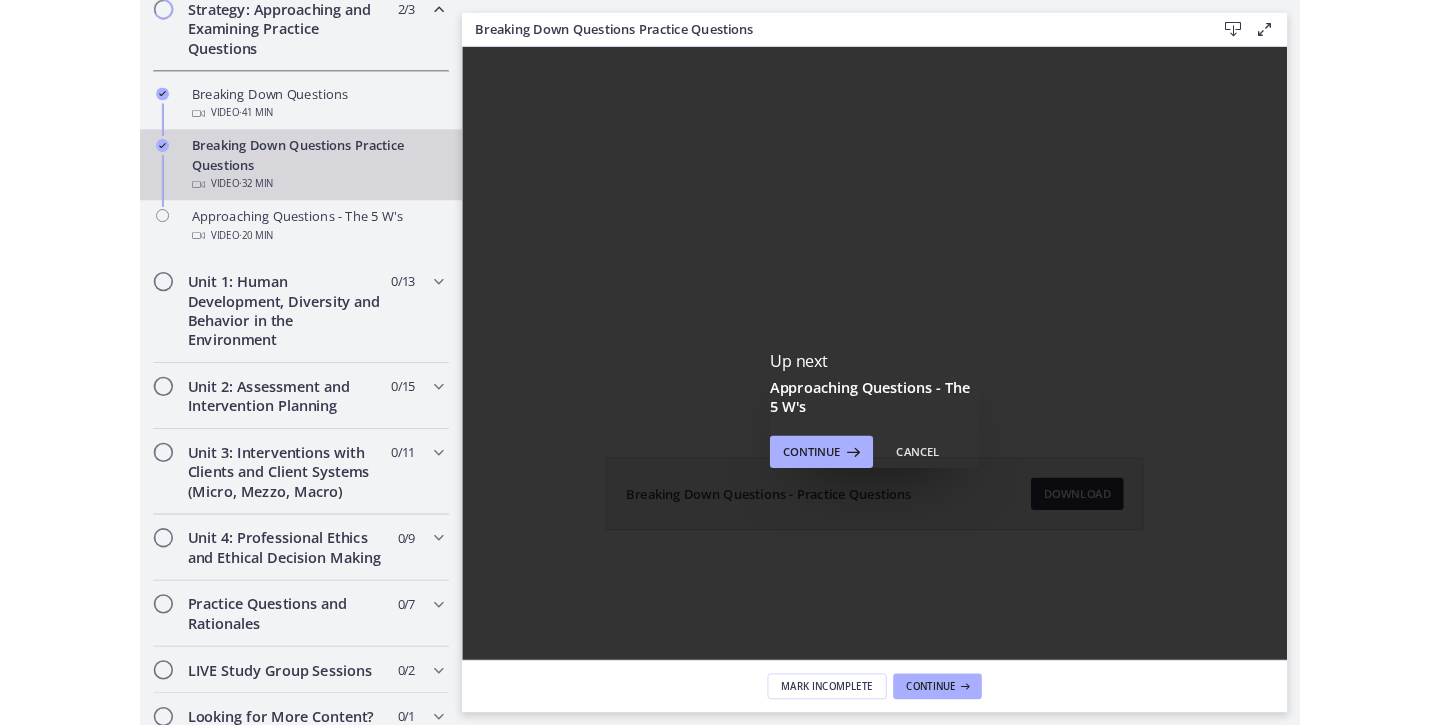scroll, scrollTop: 0, scrollLeft: 0, axis: both 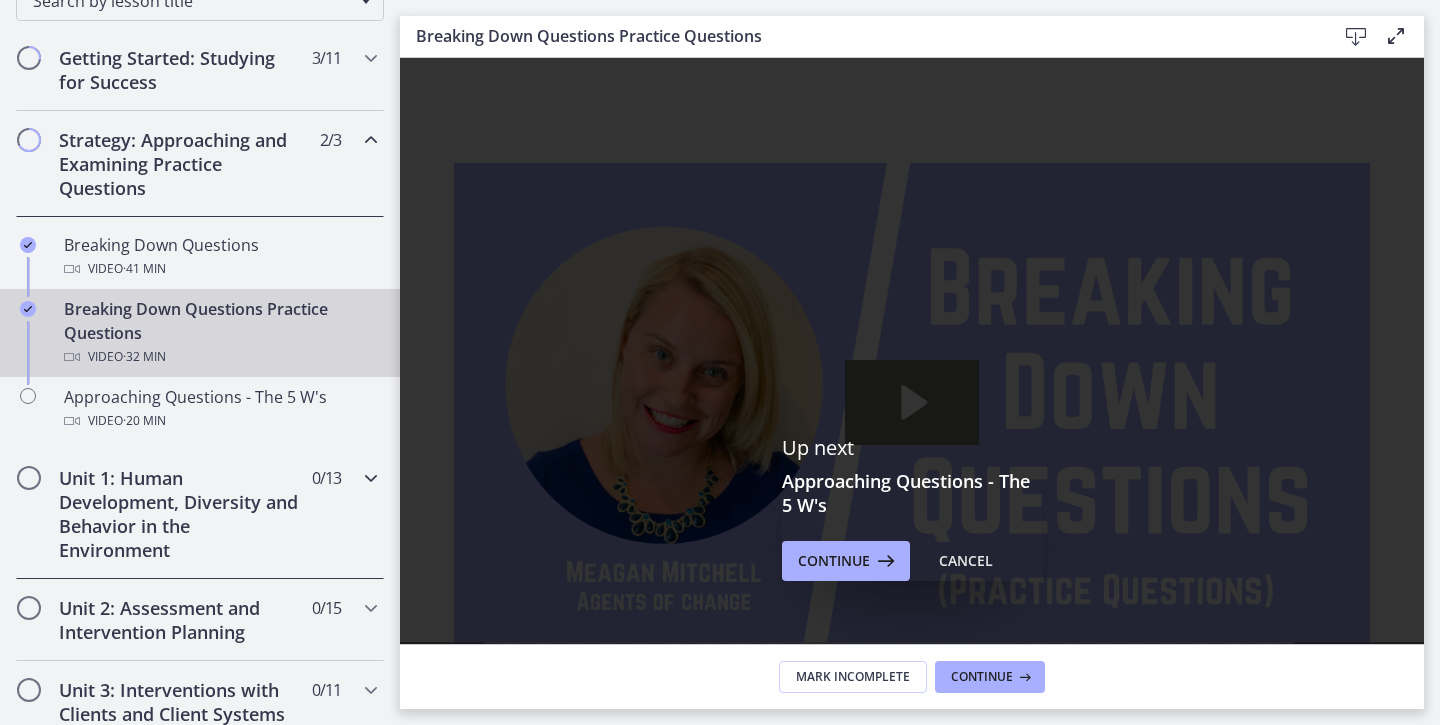 click on "Unit 1: Human Development, Diversity and Behavior in the Environment" at bounding box center [181, 514] 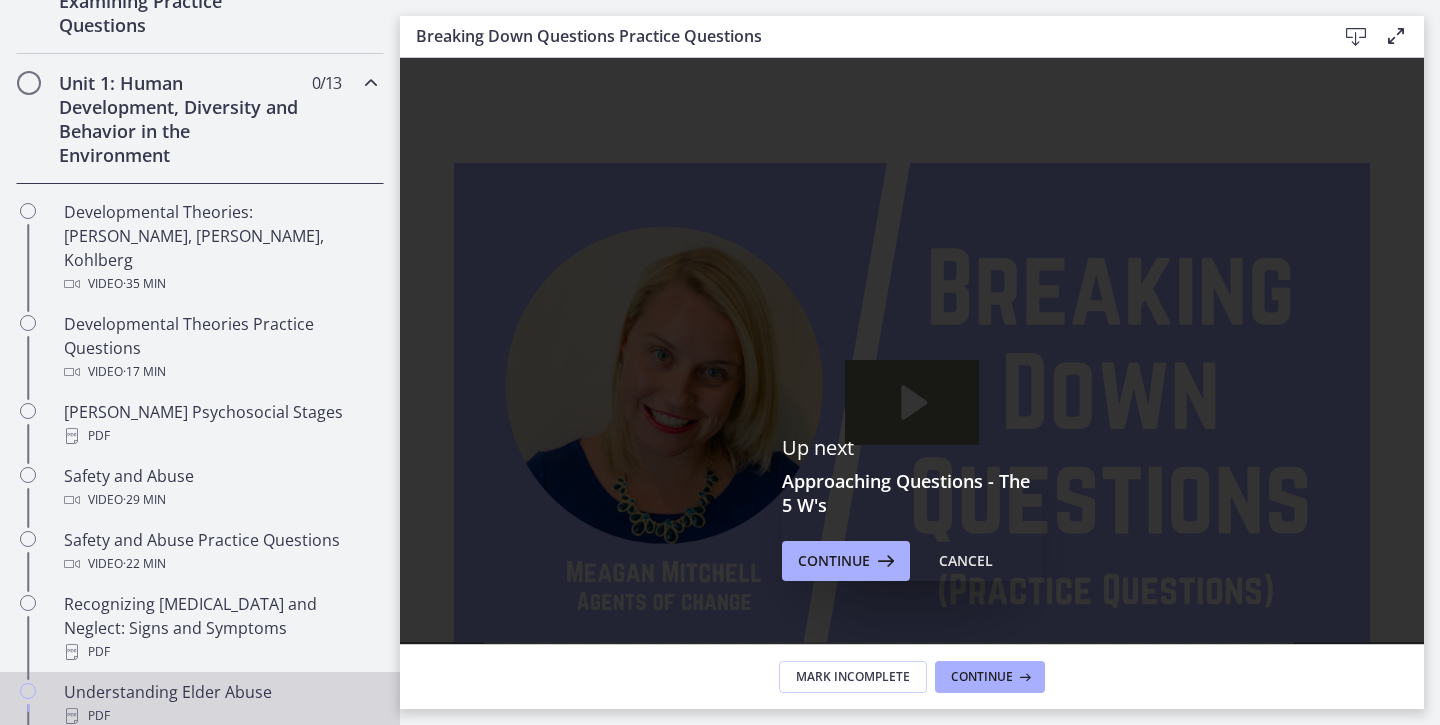 scroll, scrollTop: 454, scrollLeft: 0, axis: vertical 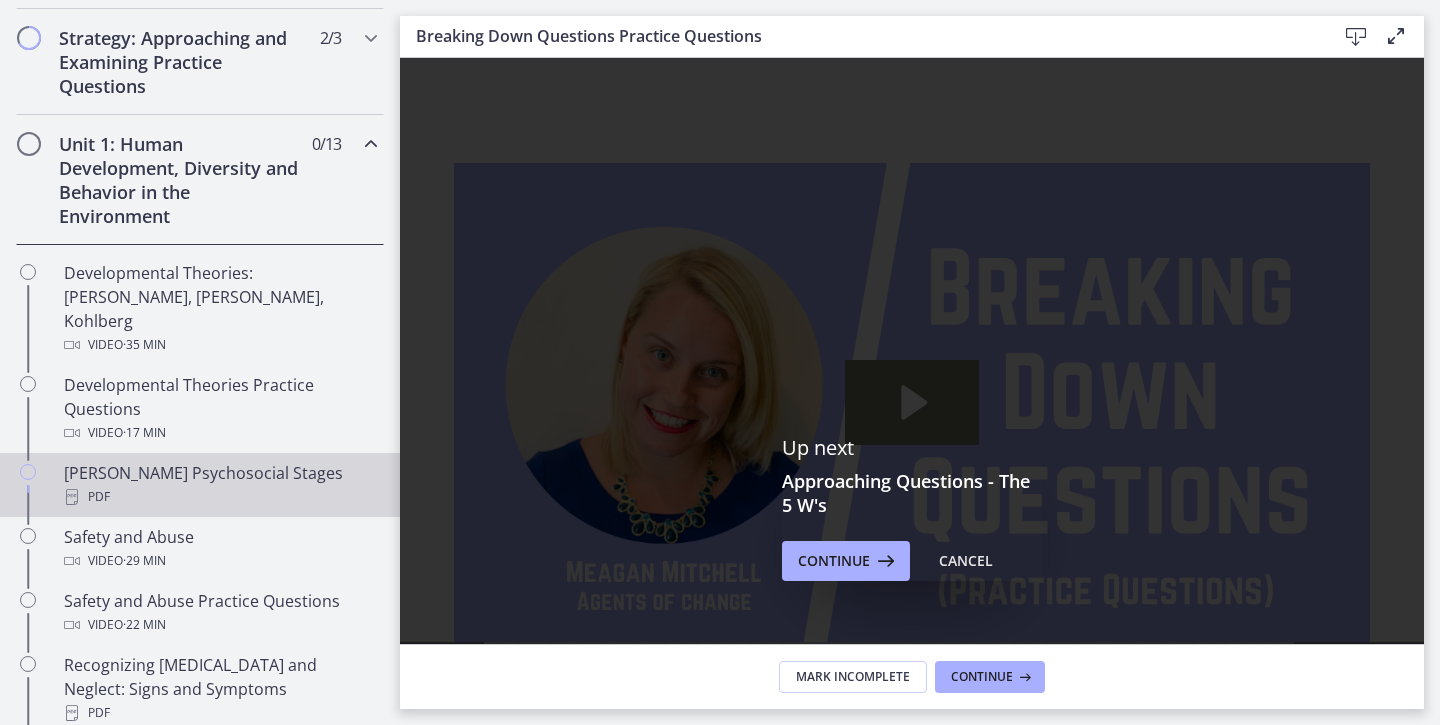 click on "PDF" at bounding box center (220, 497) 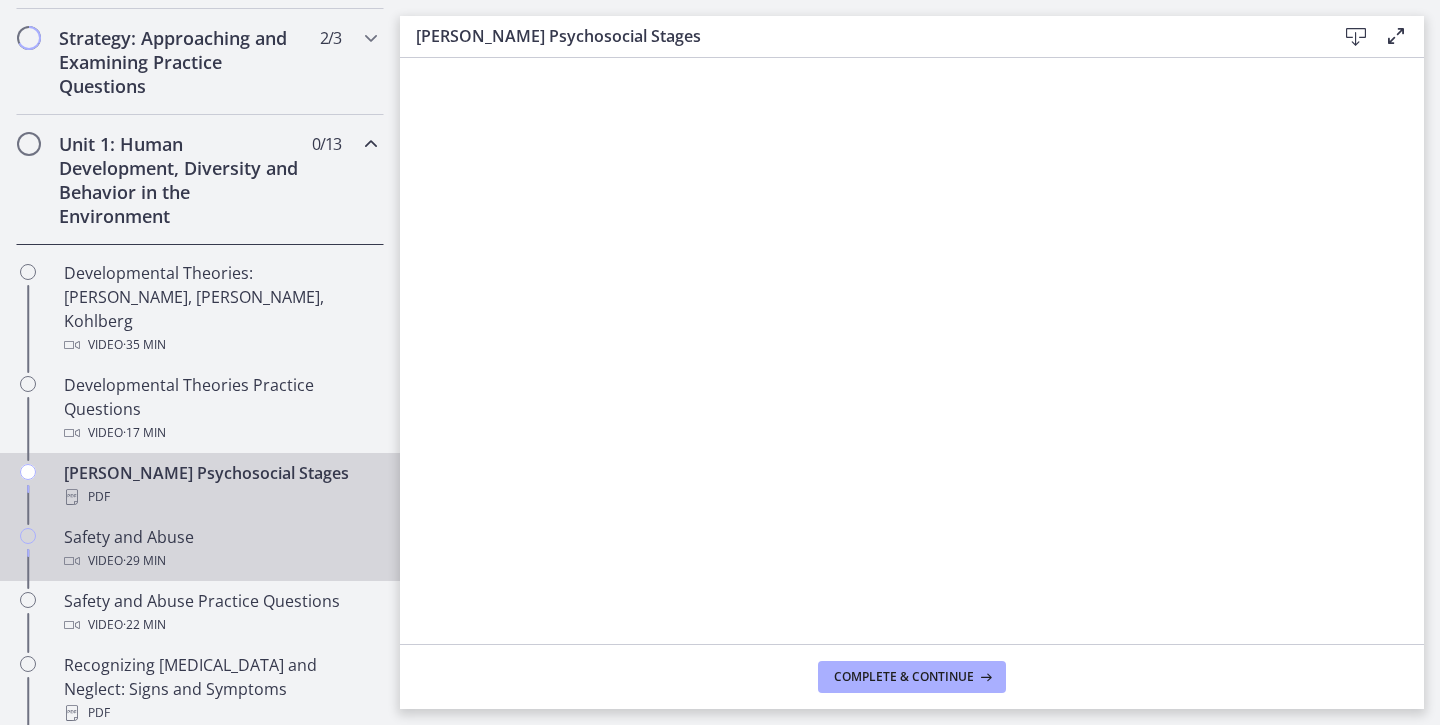click on "Video
·  29 min" at bounding box center (220, 561) 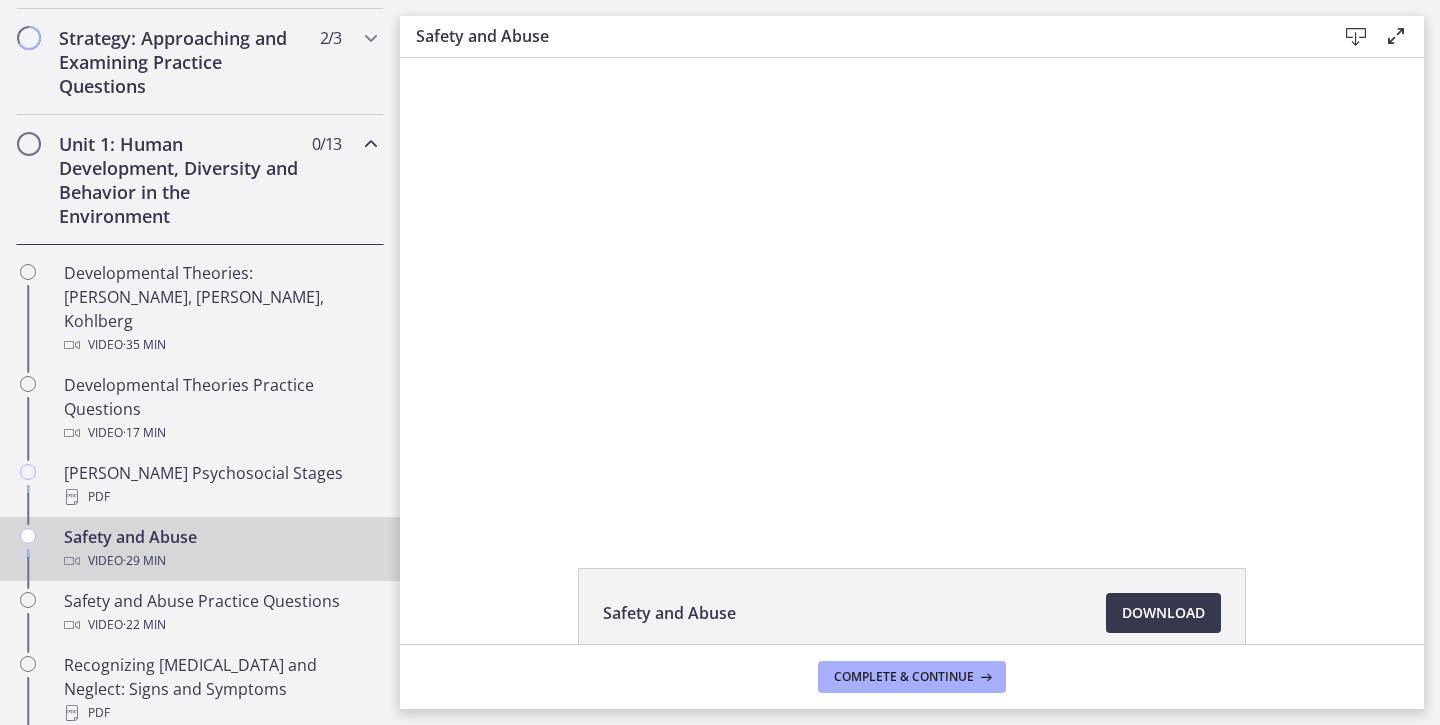scroll, scrollTop: 0, scrollLeft: 0, axis: both 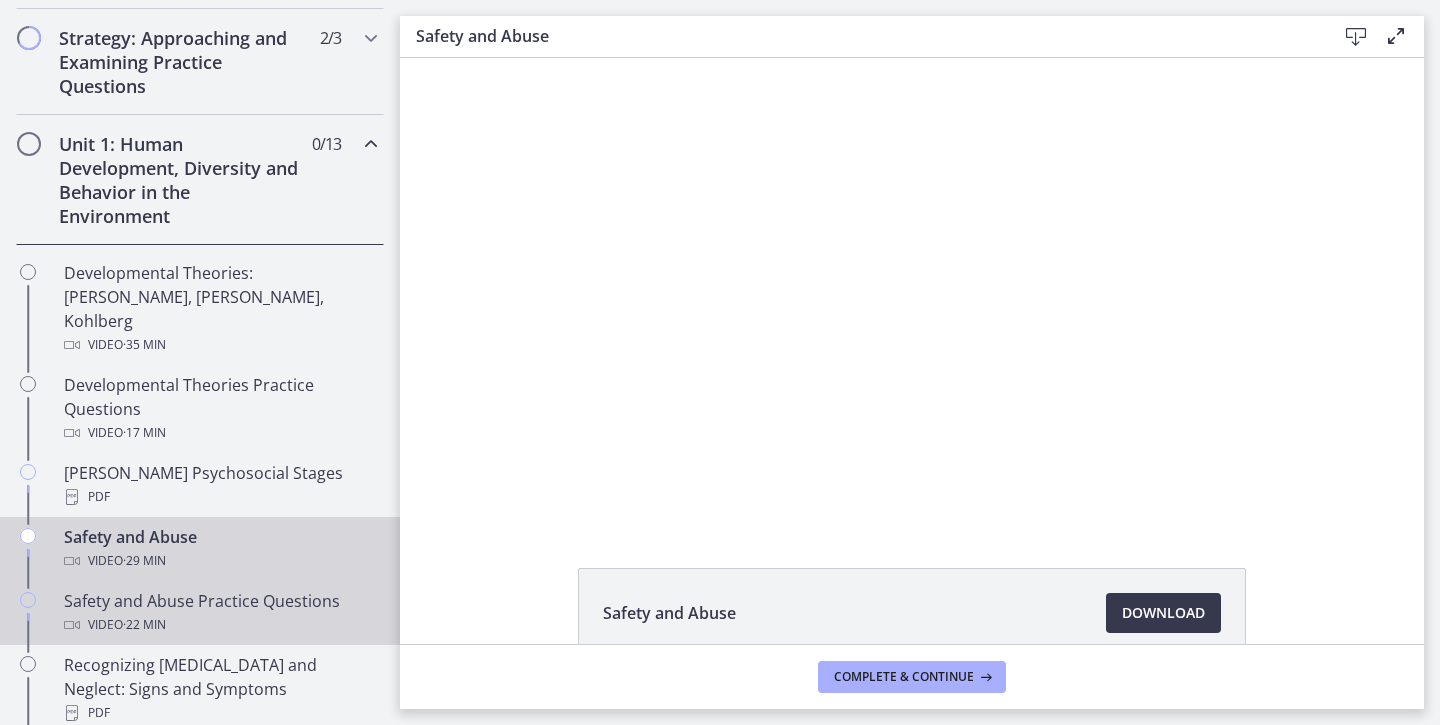 click on "Safety and Abuse Practice Questions
Video
·  22 min" at bounding box center [220, 613] 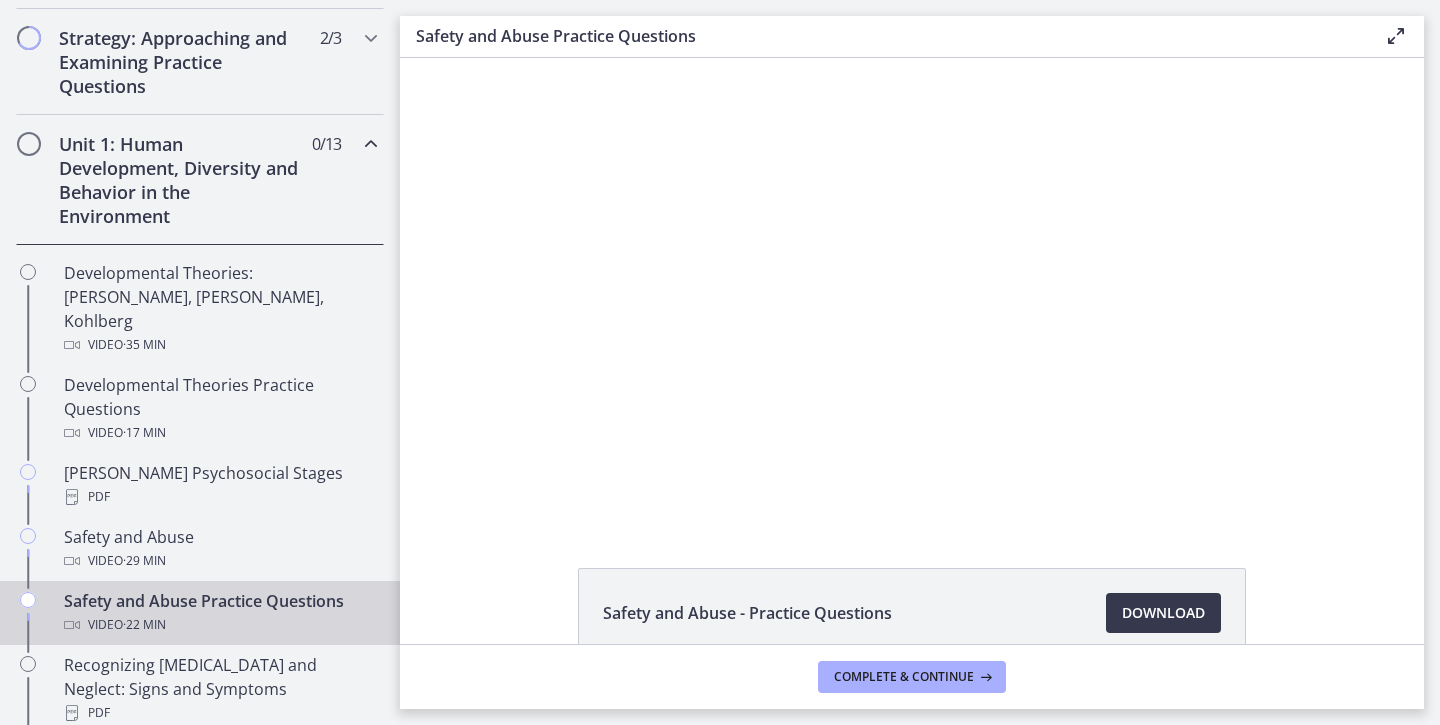 scroll, scrollTop: 0, scrollLeft: 0, axis: both 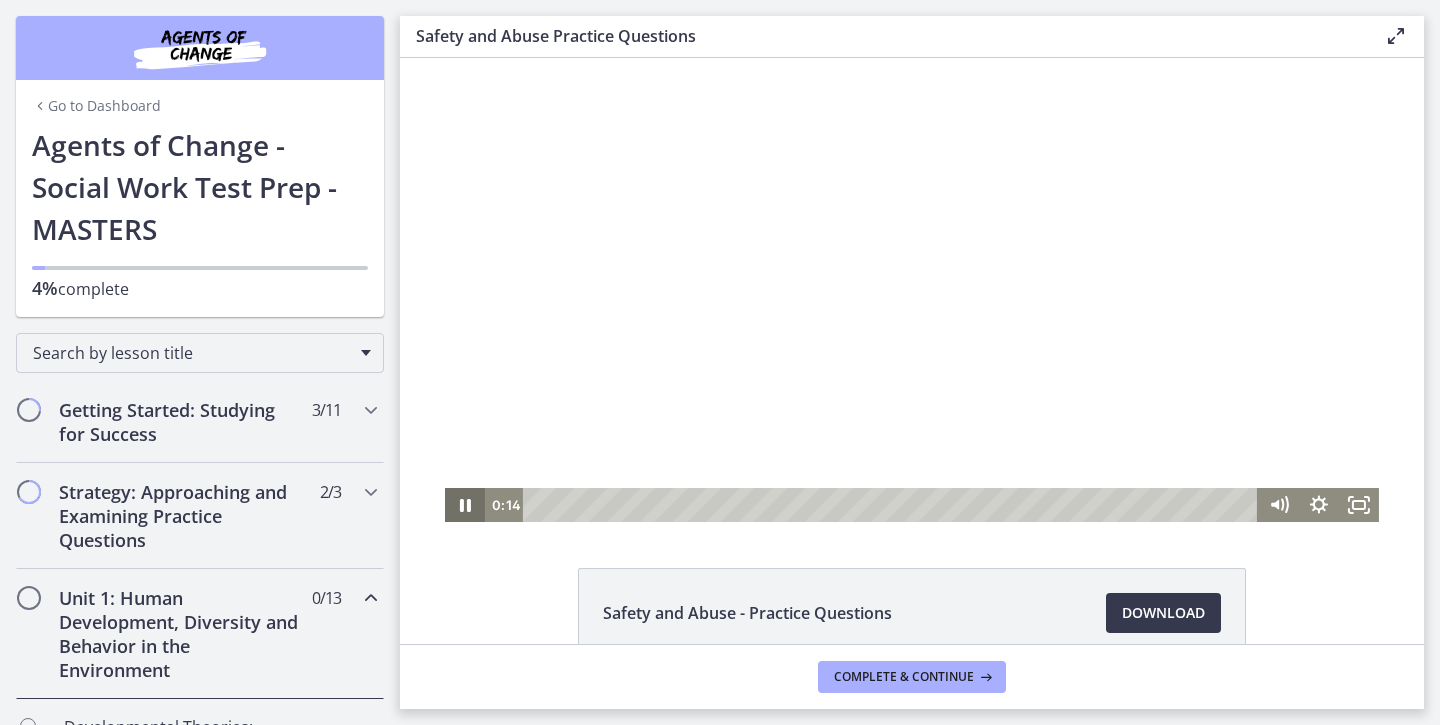 click 